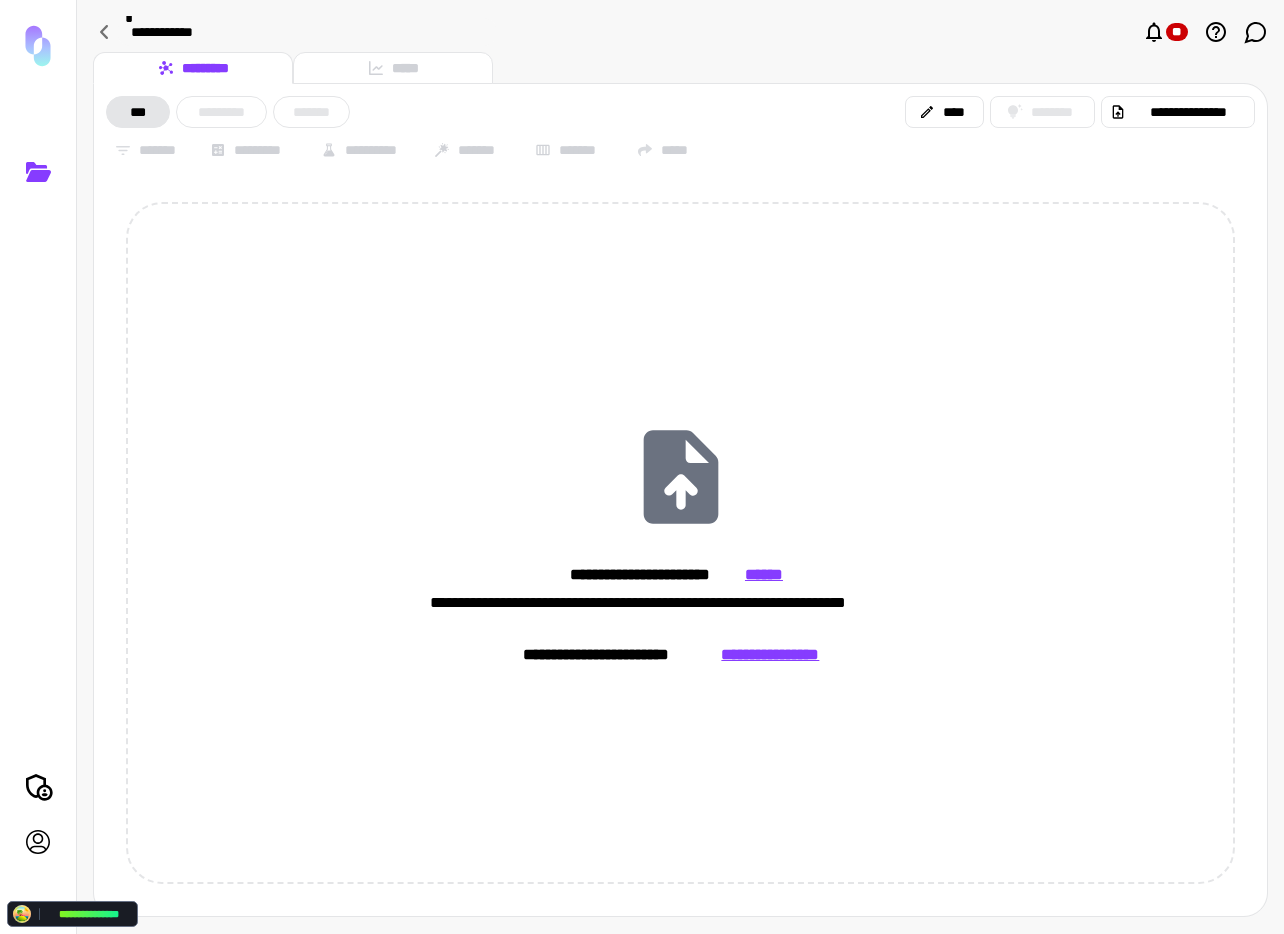 scroll, scrollTop: 0, scrollLeft: 0, axis: both 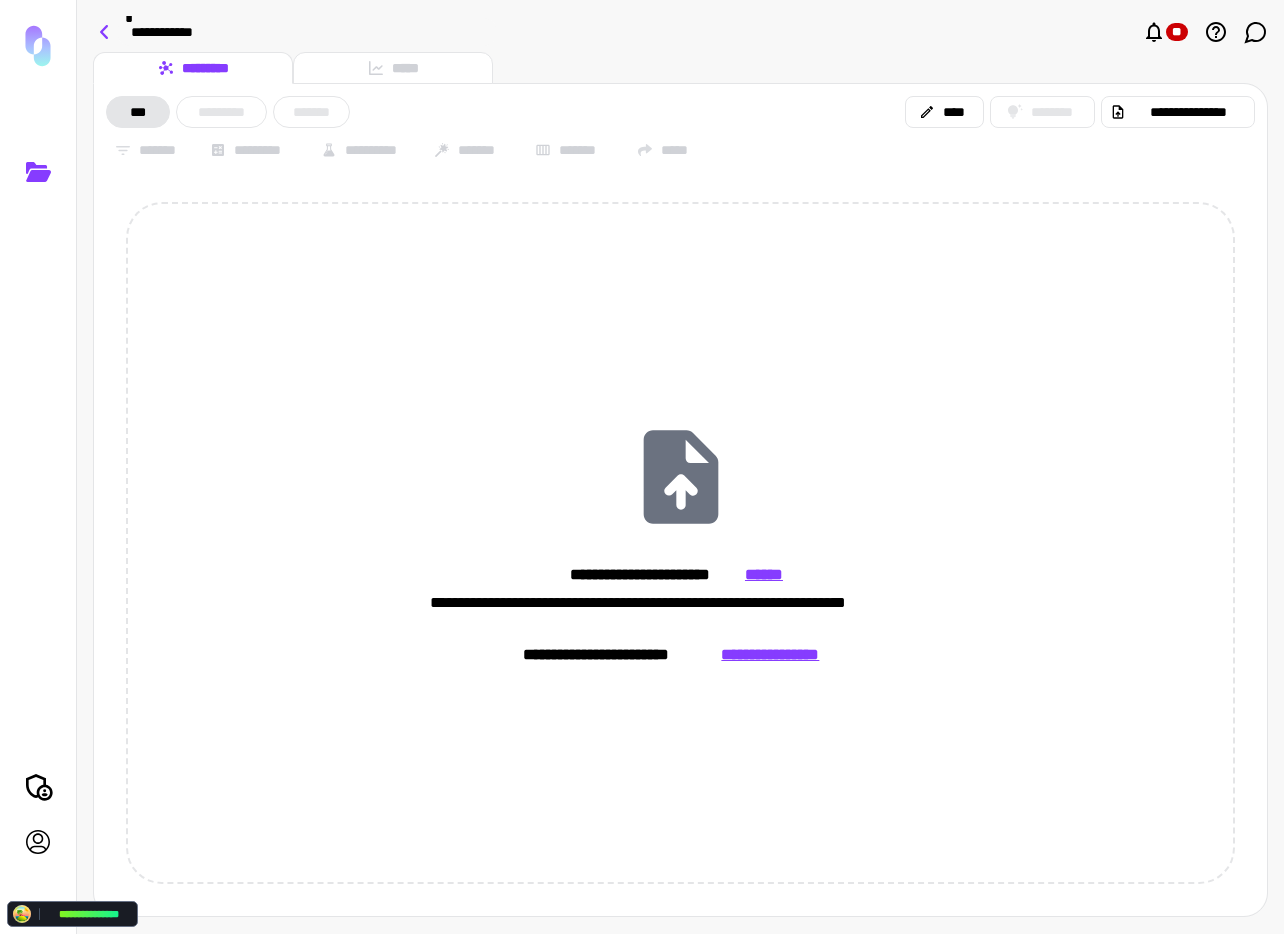click 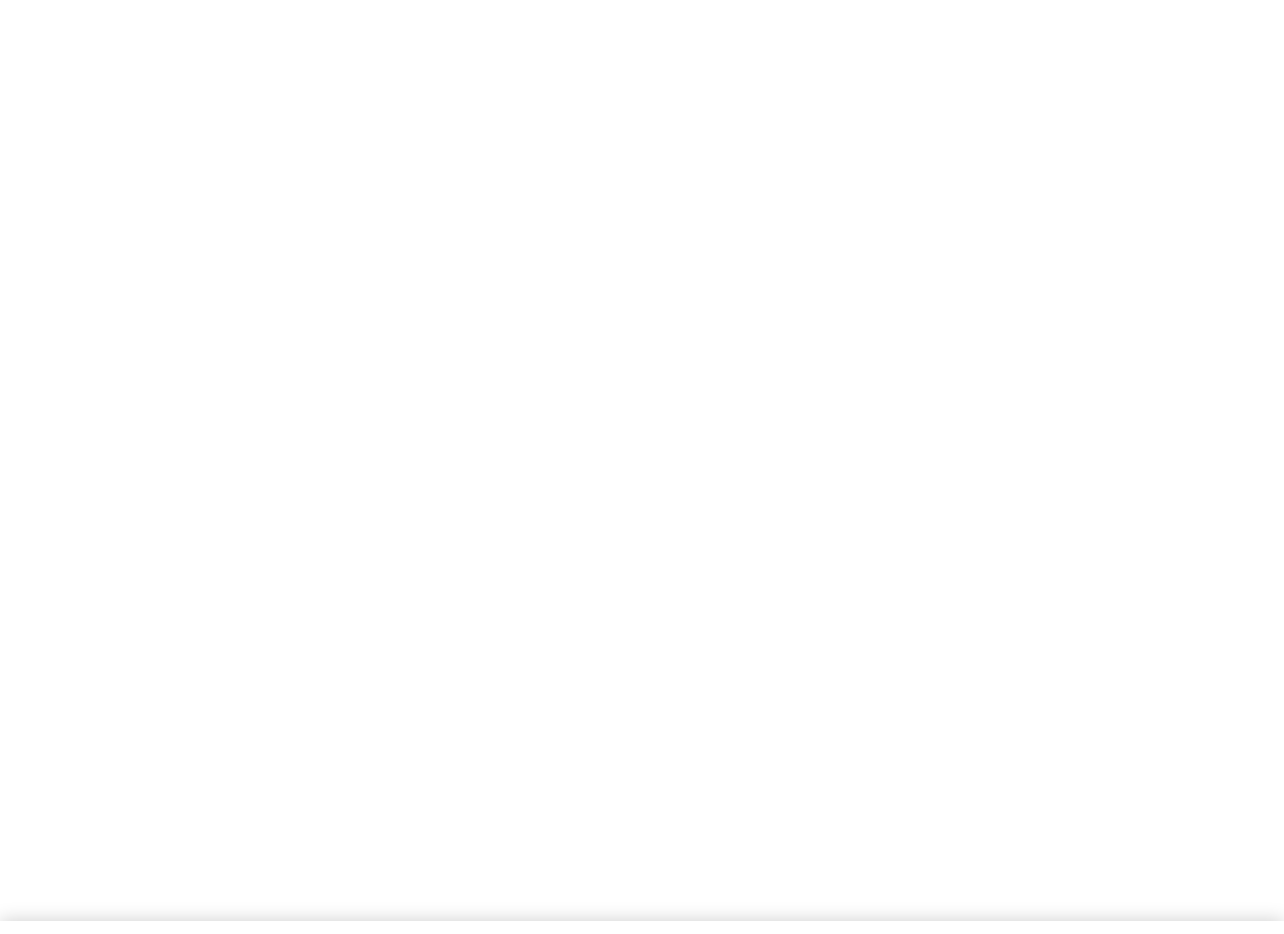 scroll, scrollTop: 0, scrollLeft: 0, axis: both 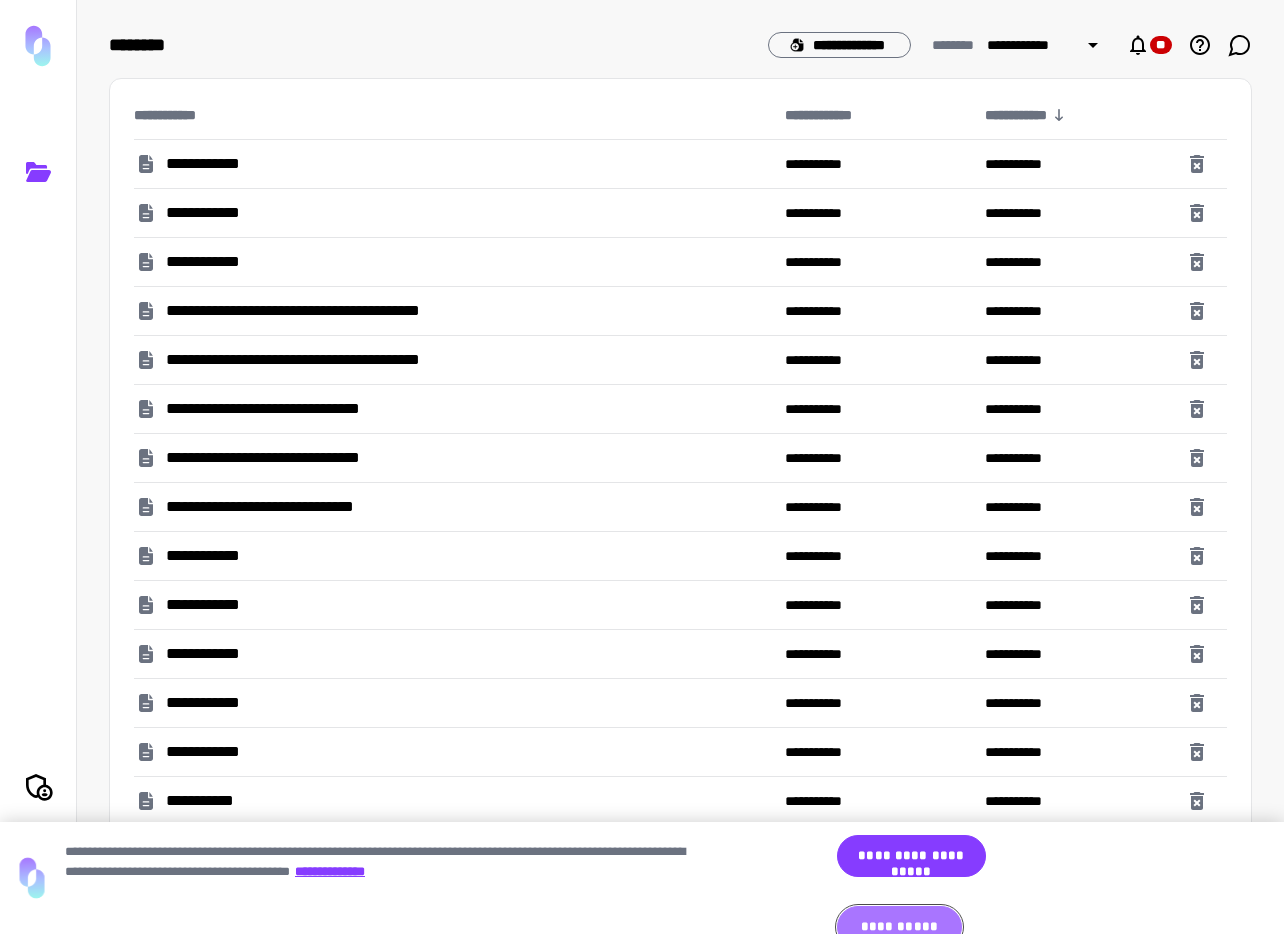 click on "**********" at bounding box center [899, 927] 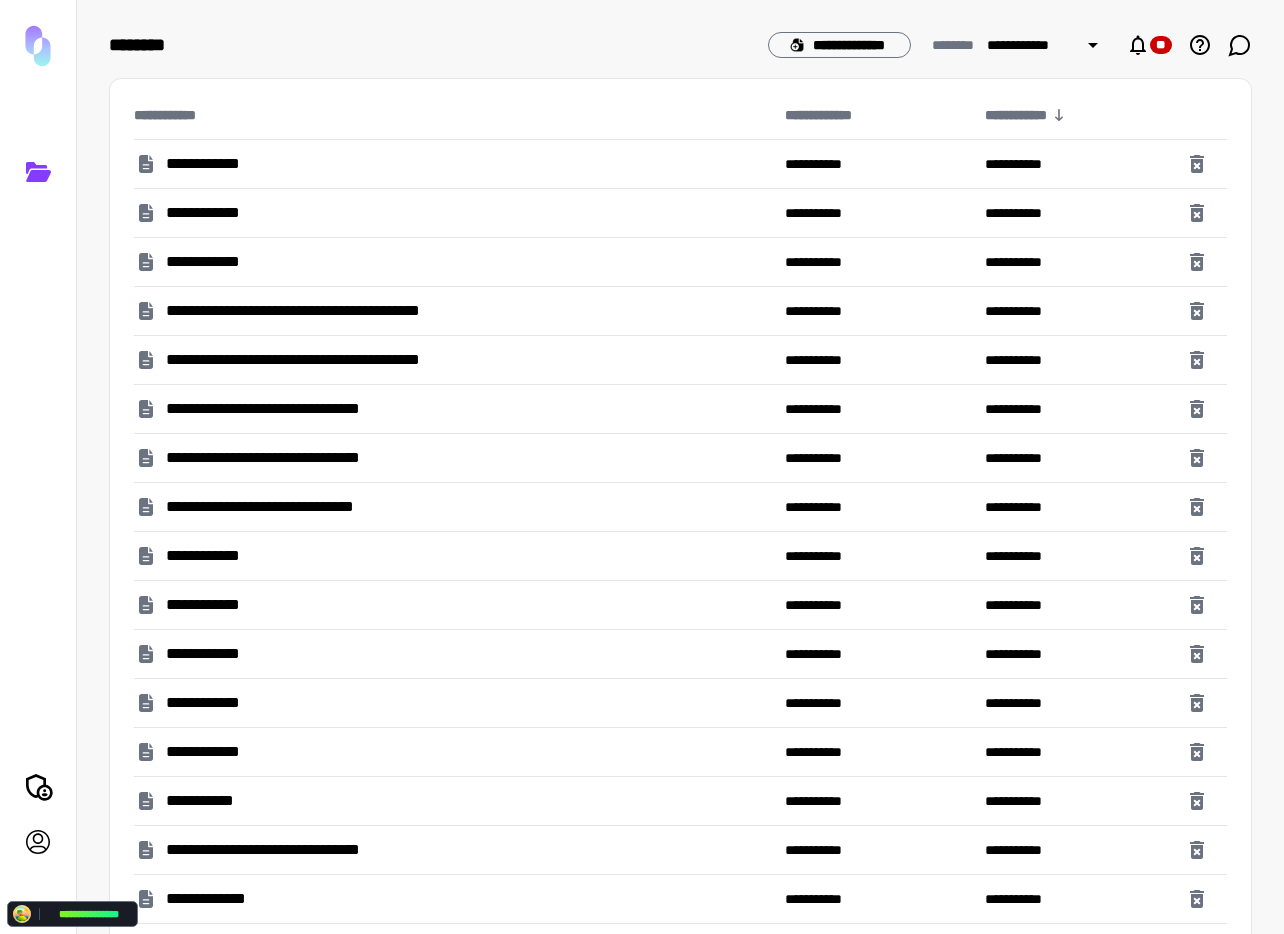 click on "**********" at bounding box center (343, 311) 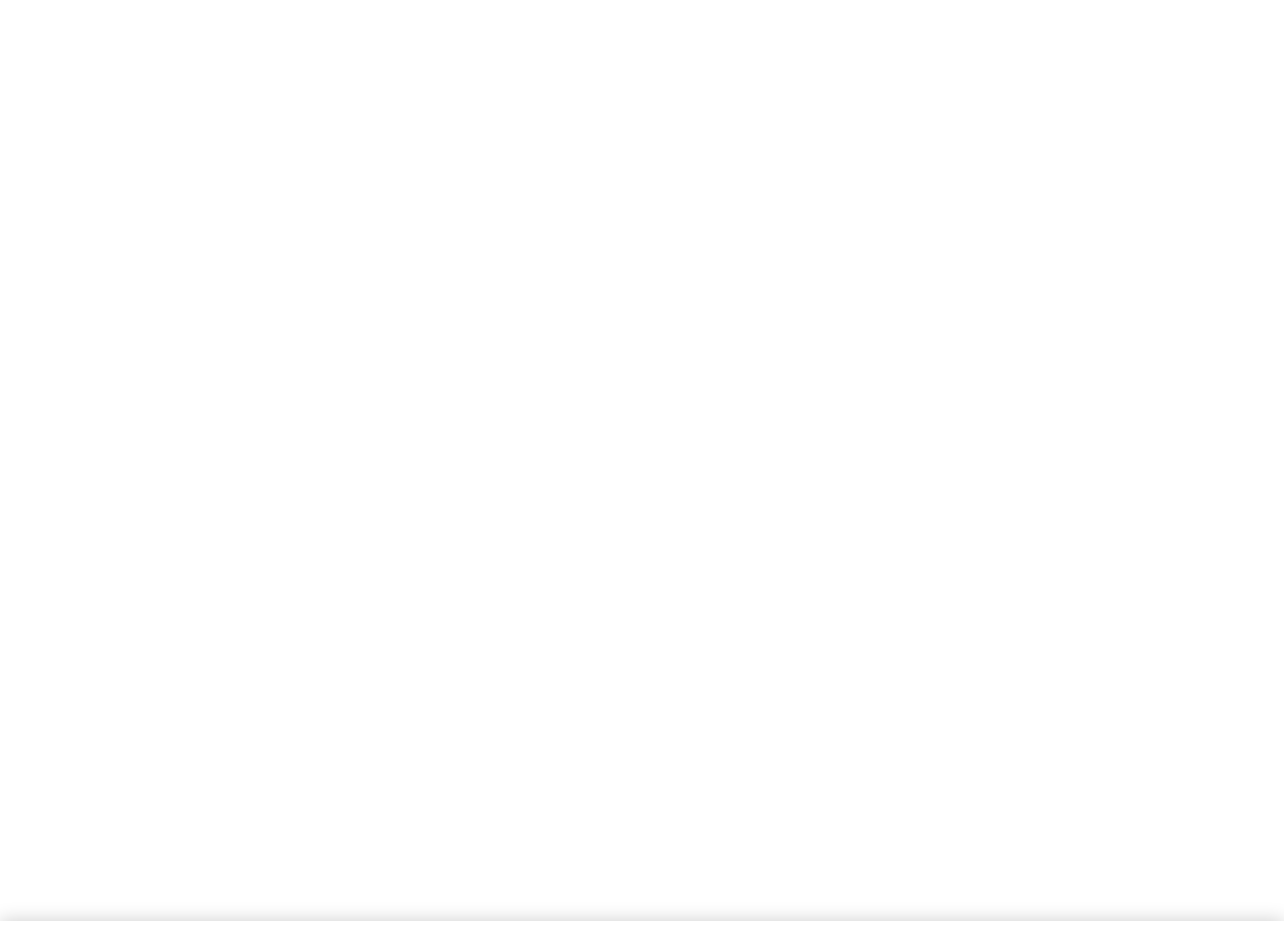 scroll, scrollTop: 0, scrollLeft: 0, axis: both 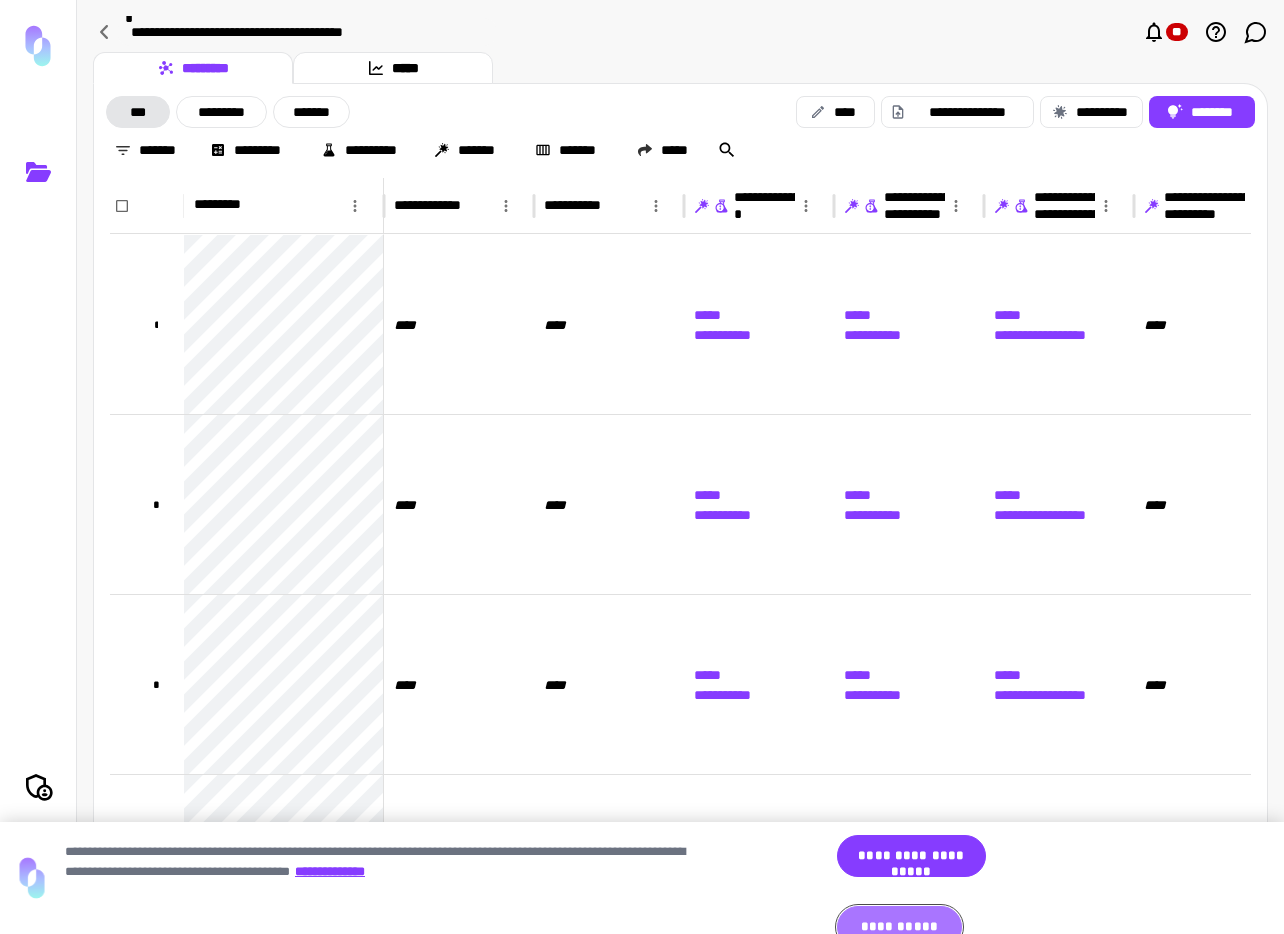 click on "**********" at bounding box center [899, 927] 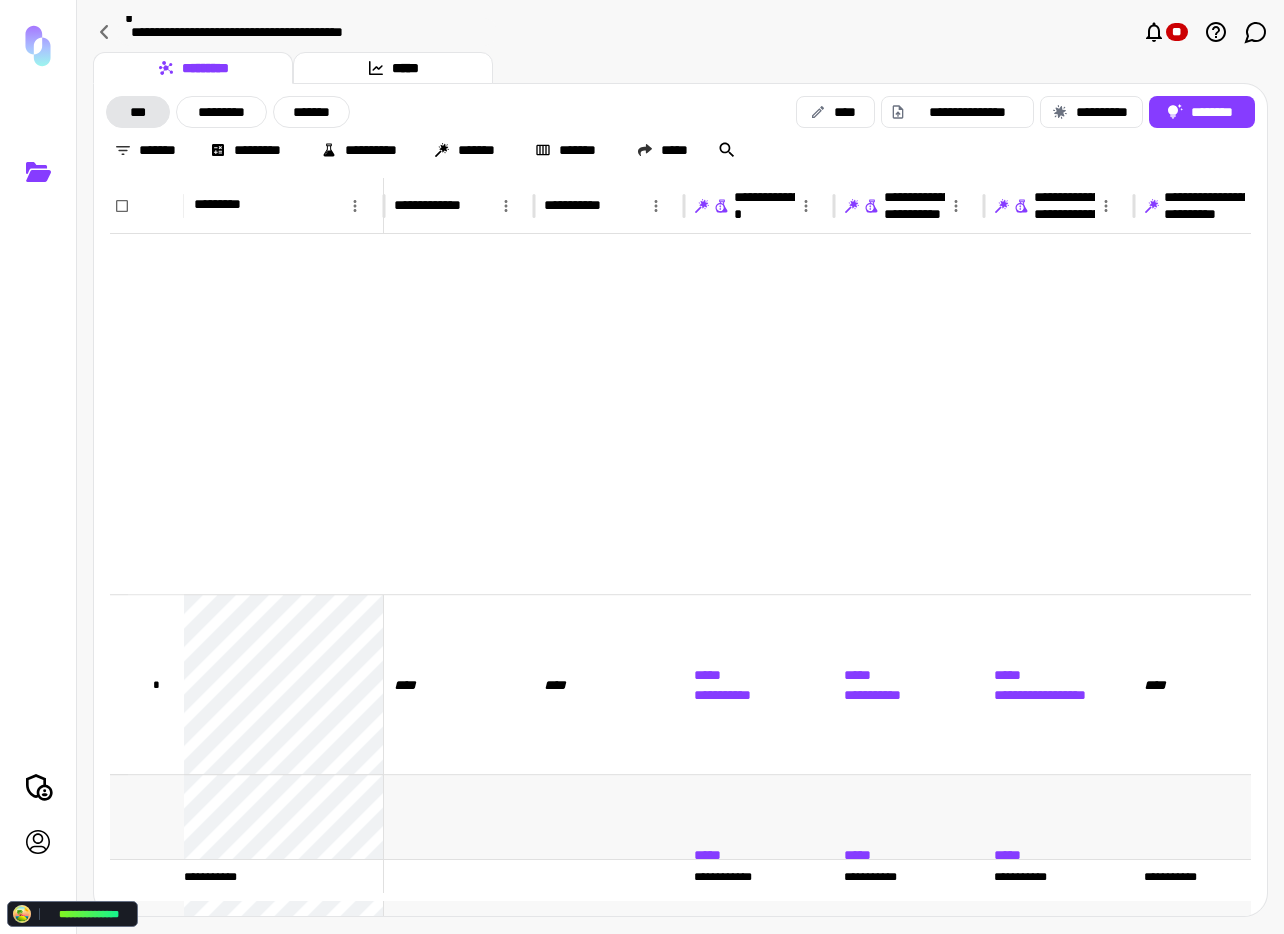 scroll, scrollTop: 401, scrollLeft: 0, axis: vertical 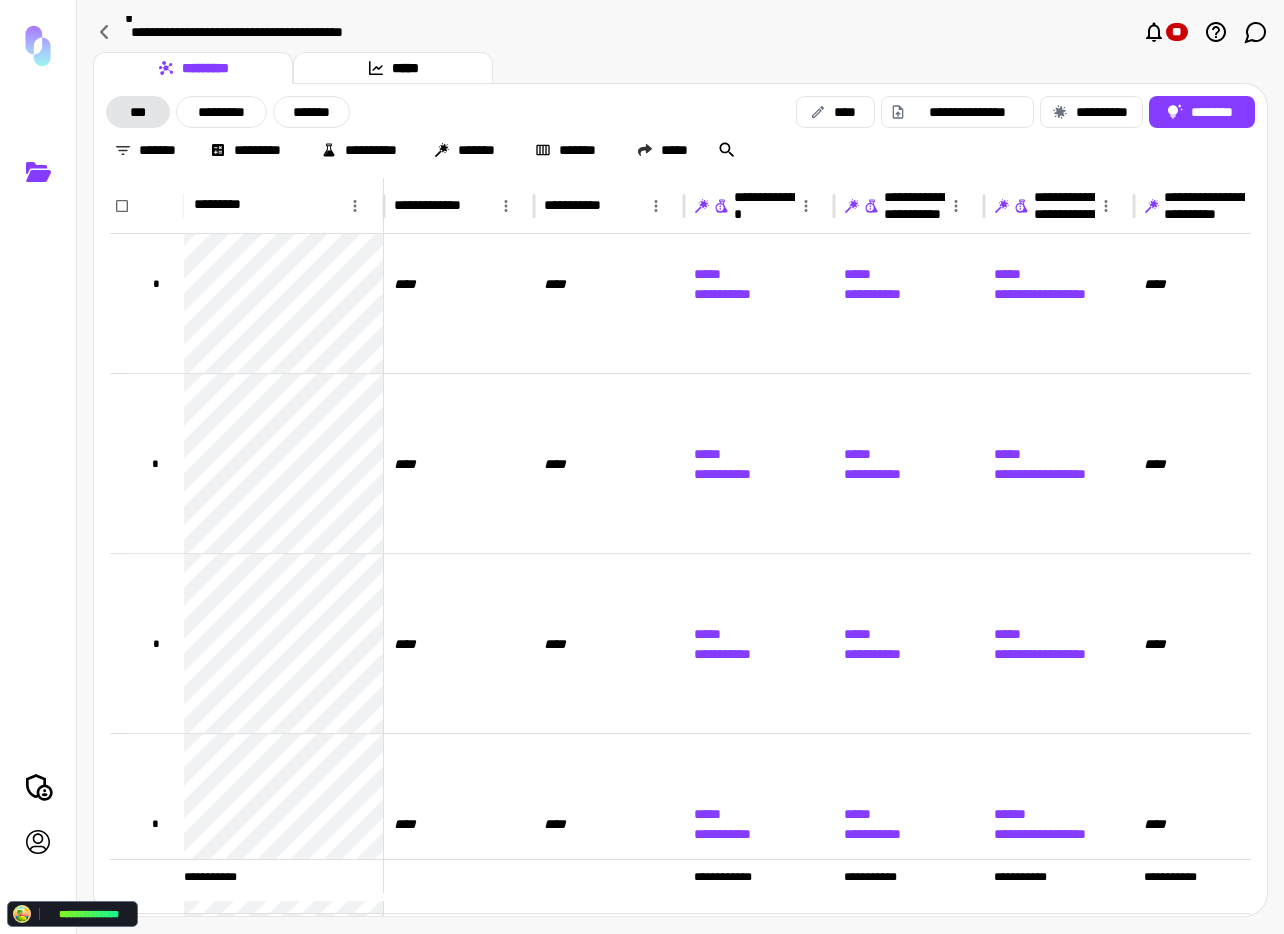 click on "**********" at bounding box center [680, 32] 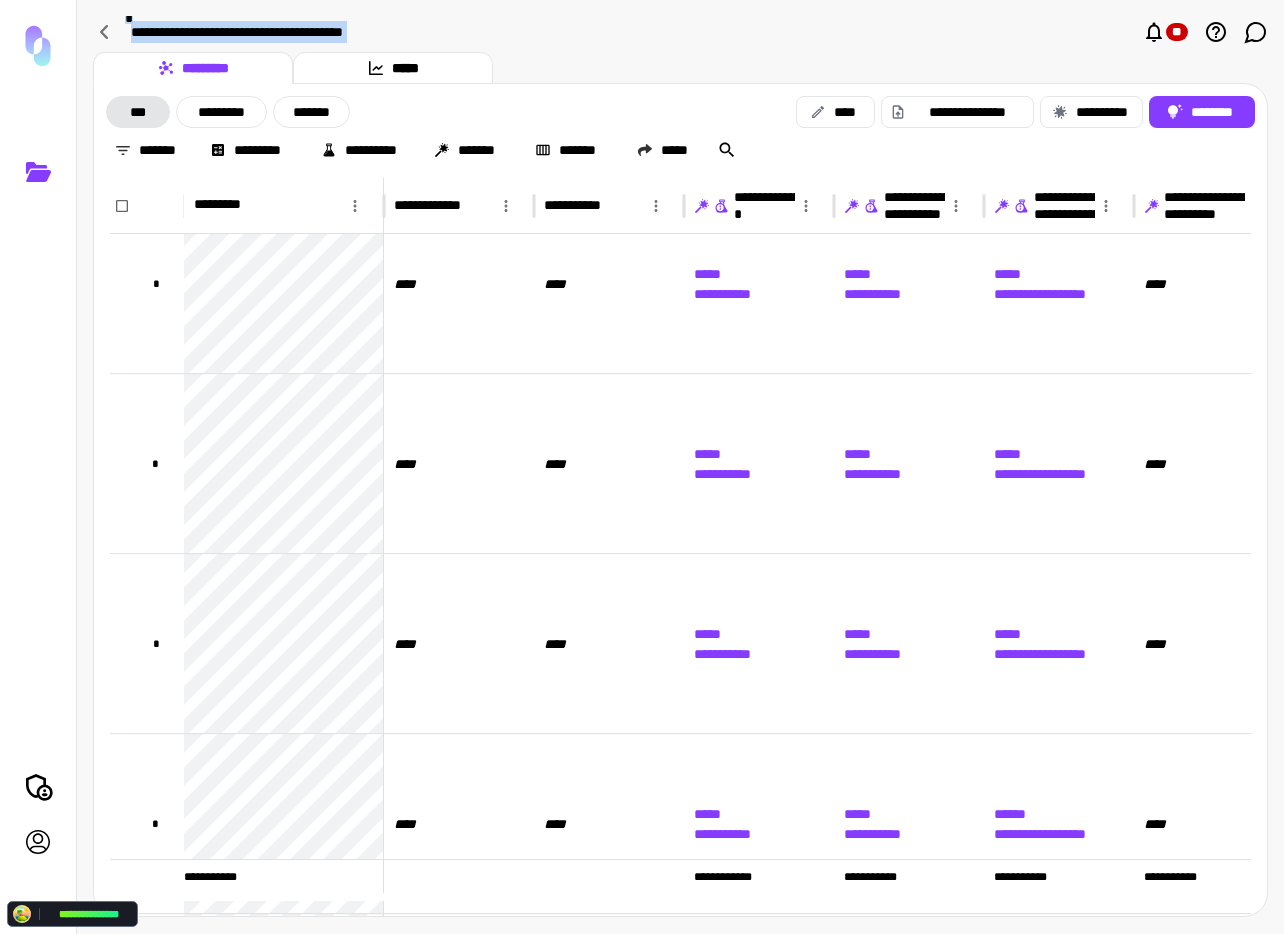 drag, startPoint x: 106, startPoint y: 2, endPoint x: 961, endPoint y: 46, distance: 856.1314 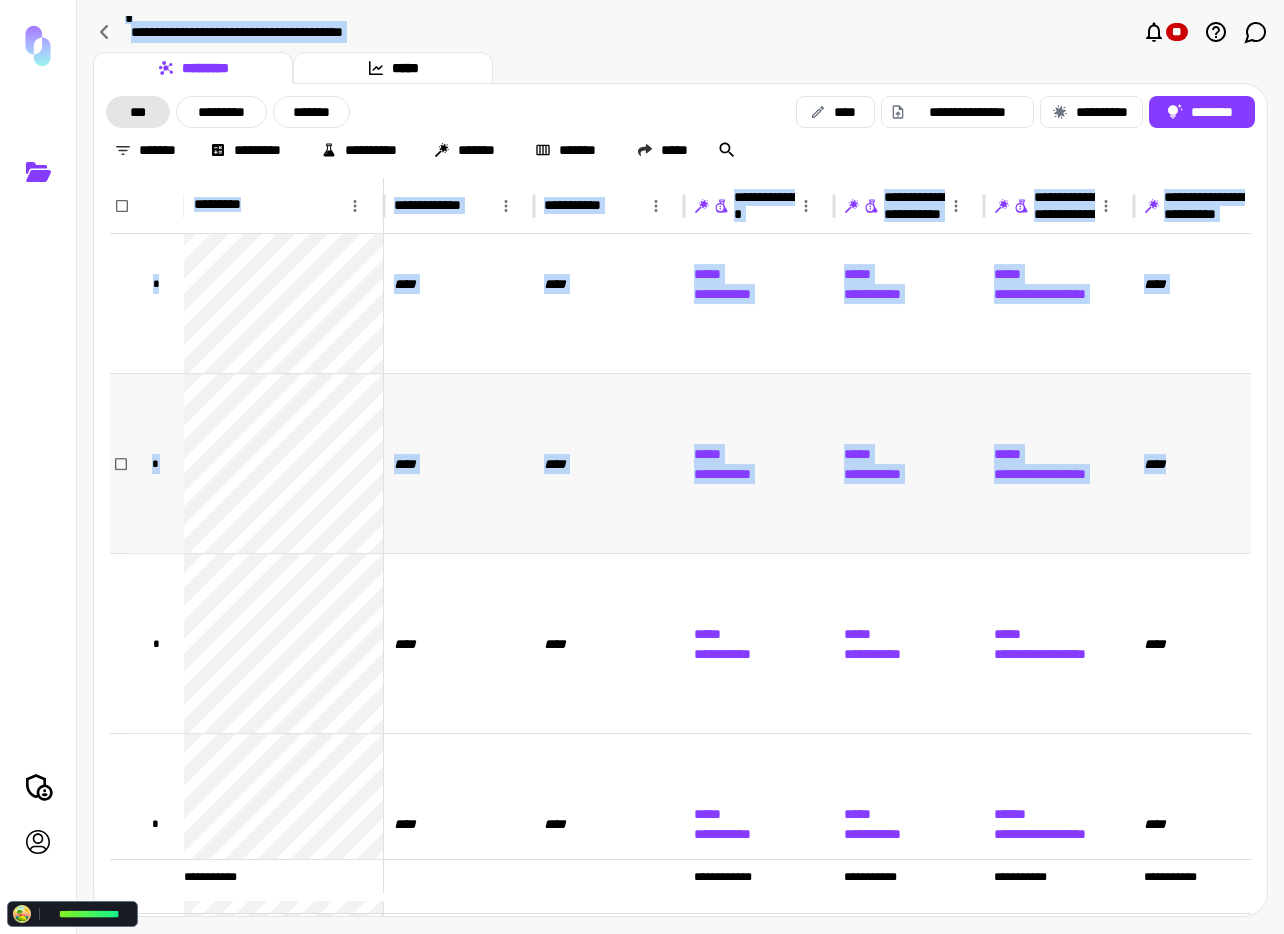 drag, startPoint x: 93, startPoint y: 11, endPoint x: 1228, endPoint y: 466, distance: 1222.8042 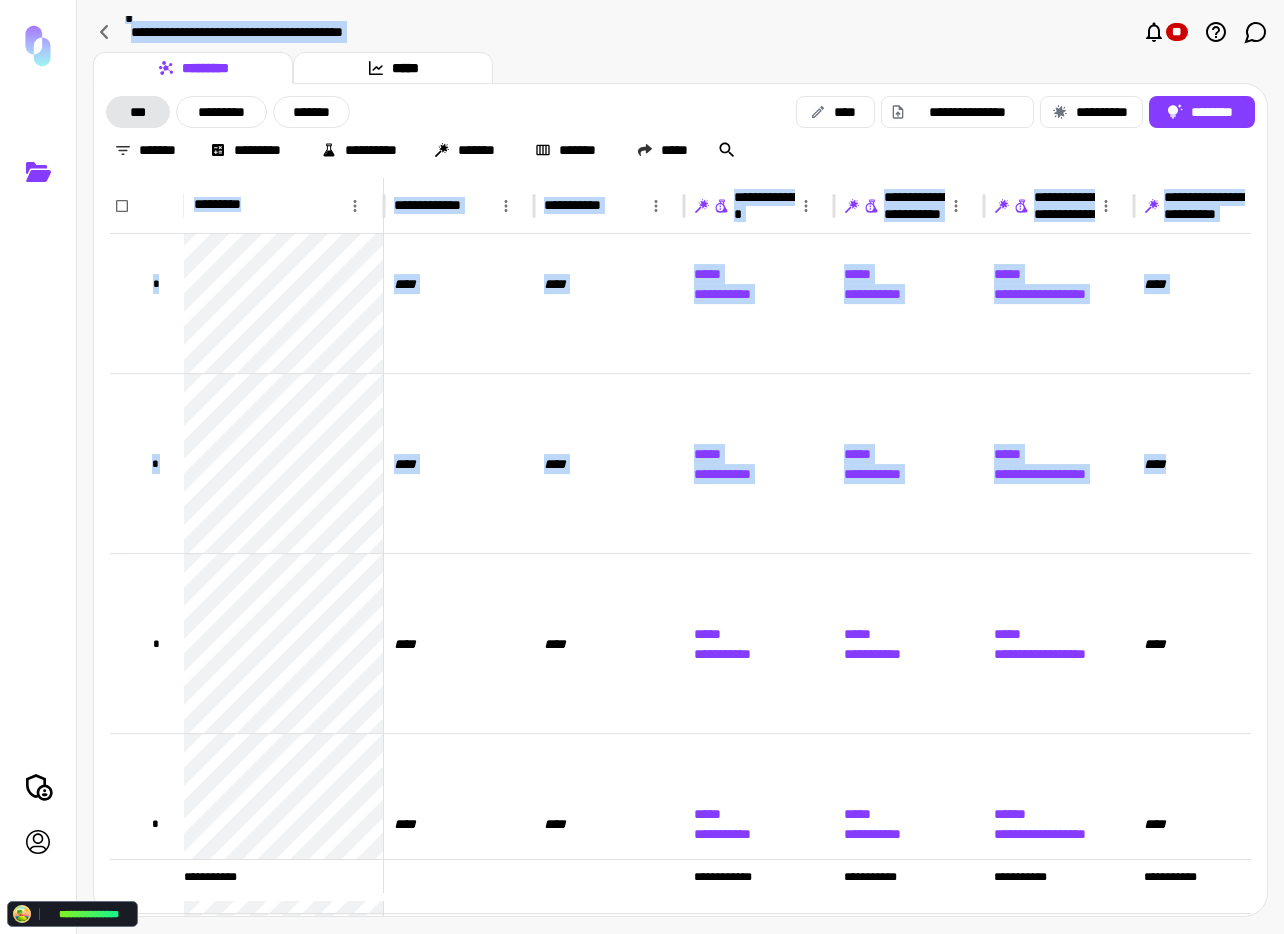 click on "**********" at bounding box center [680, 32] 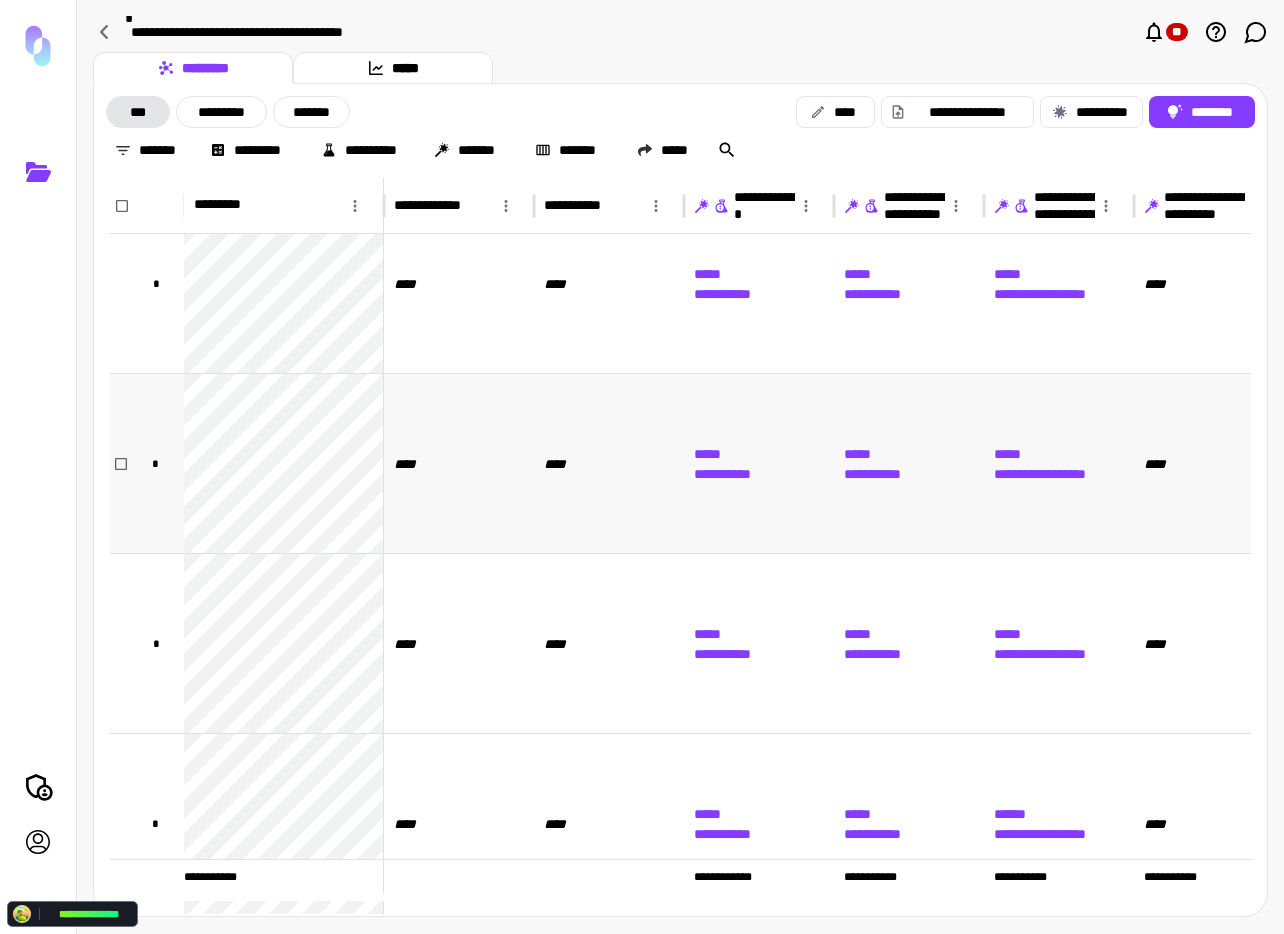 scroll, scrollTop: 185, scrollLeft: 0, axis: vertical 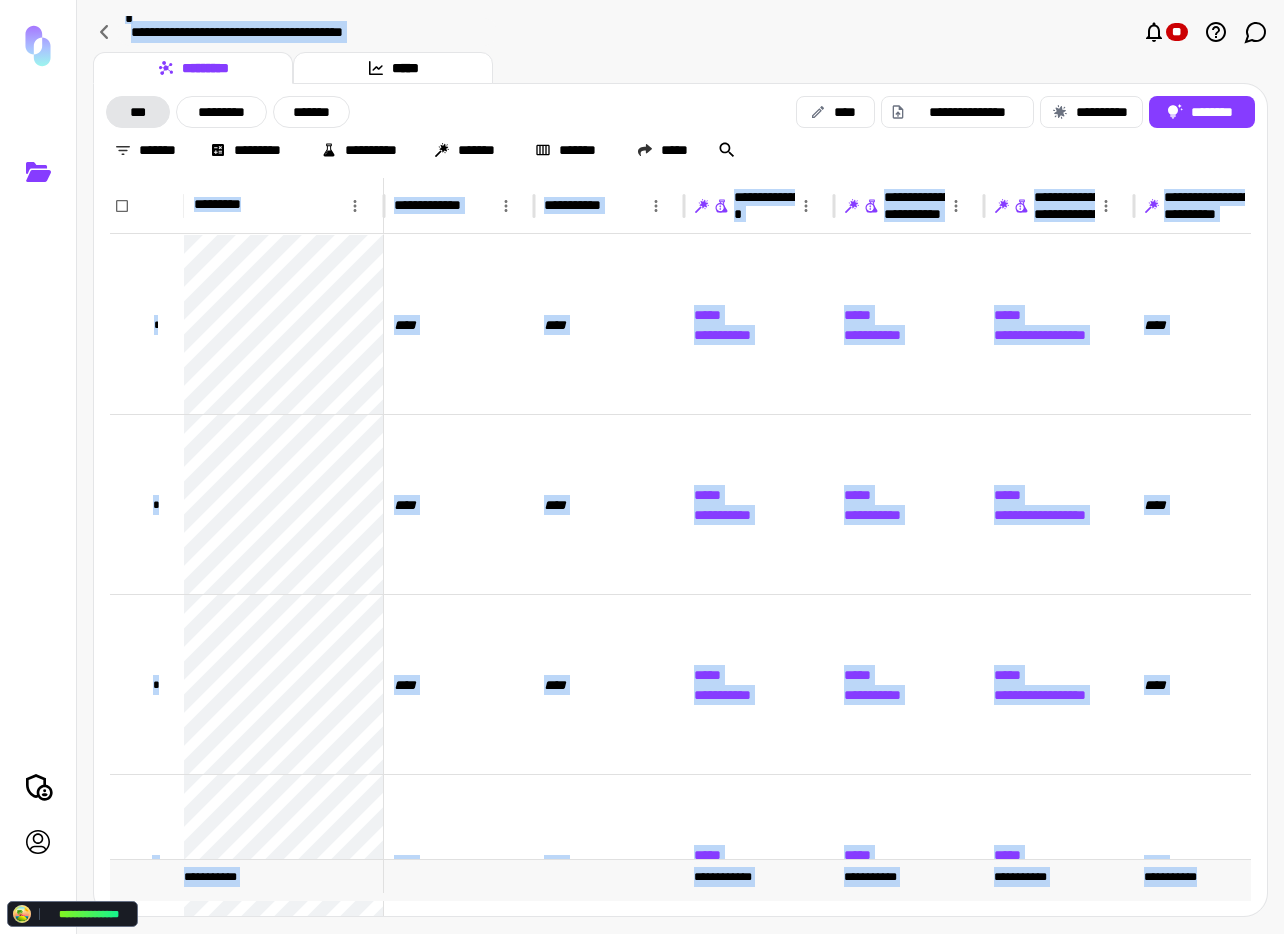 drag, startPoint x: 88, startPoint y: 22, endPoint x: 1207, endPoint y: 888, distance: 1414.9618 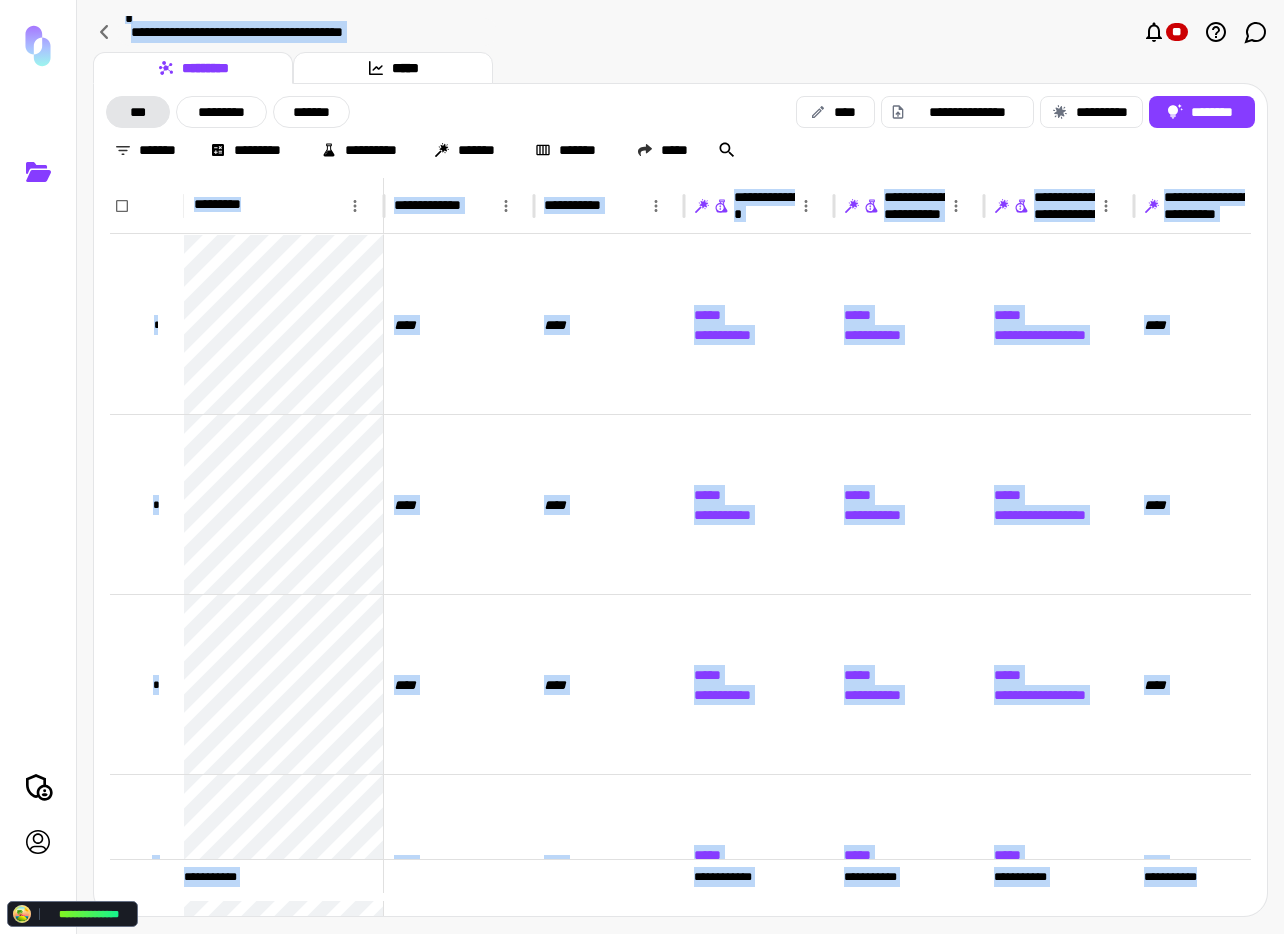 click on "**********" at bounding box center (680, 467) 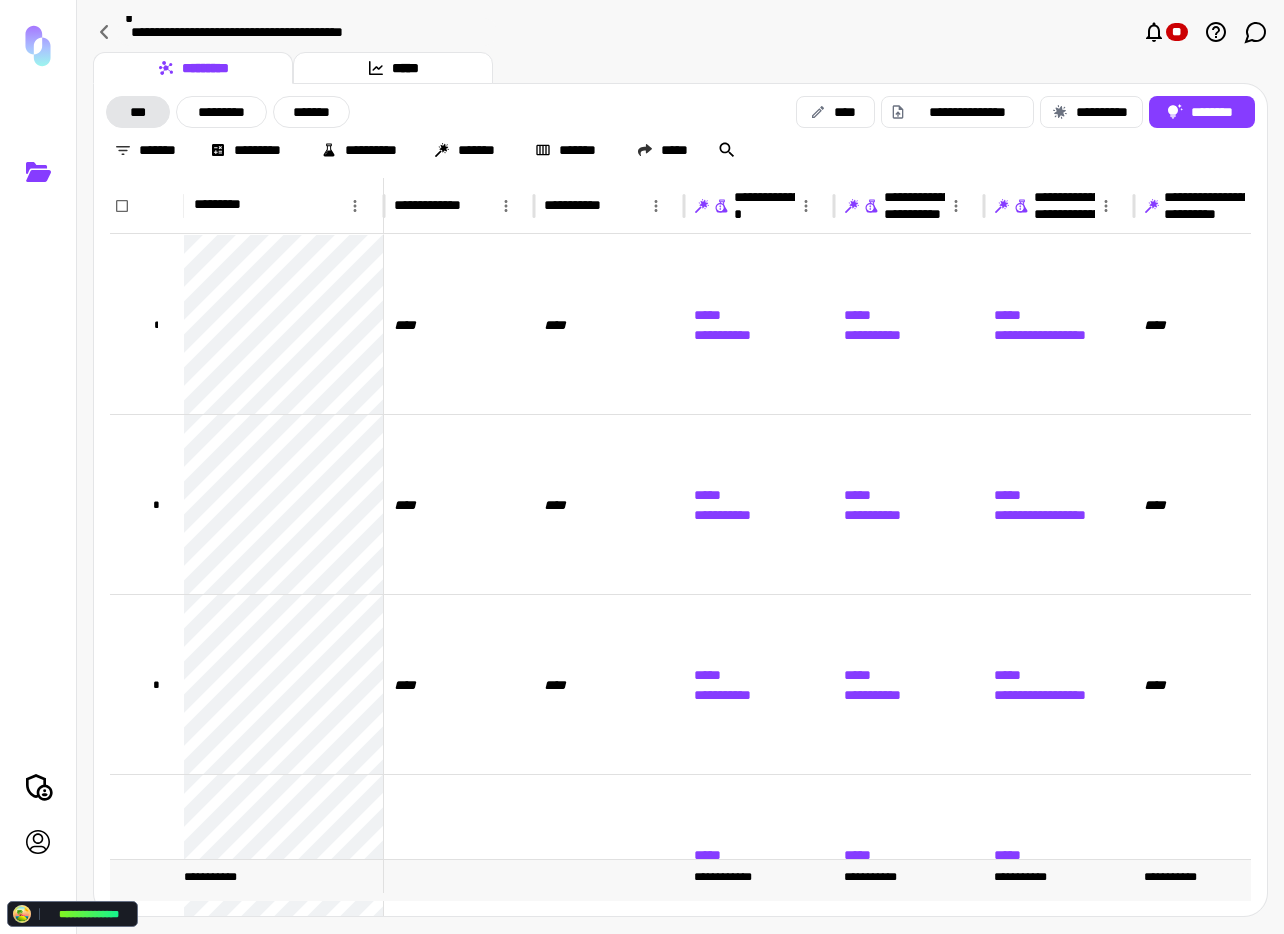 scroll, scrollTop: 280, scrollLeft: 0, axis: vertical 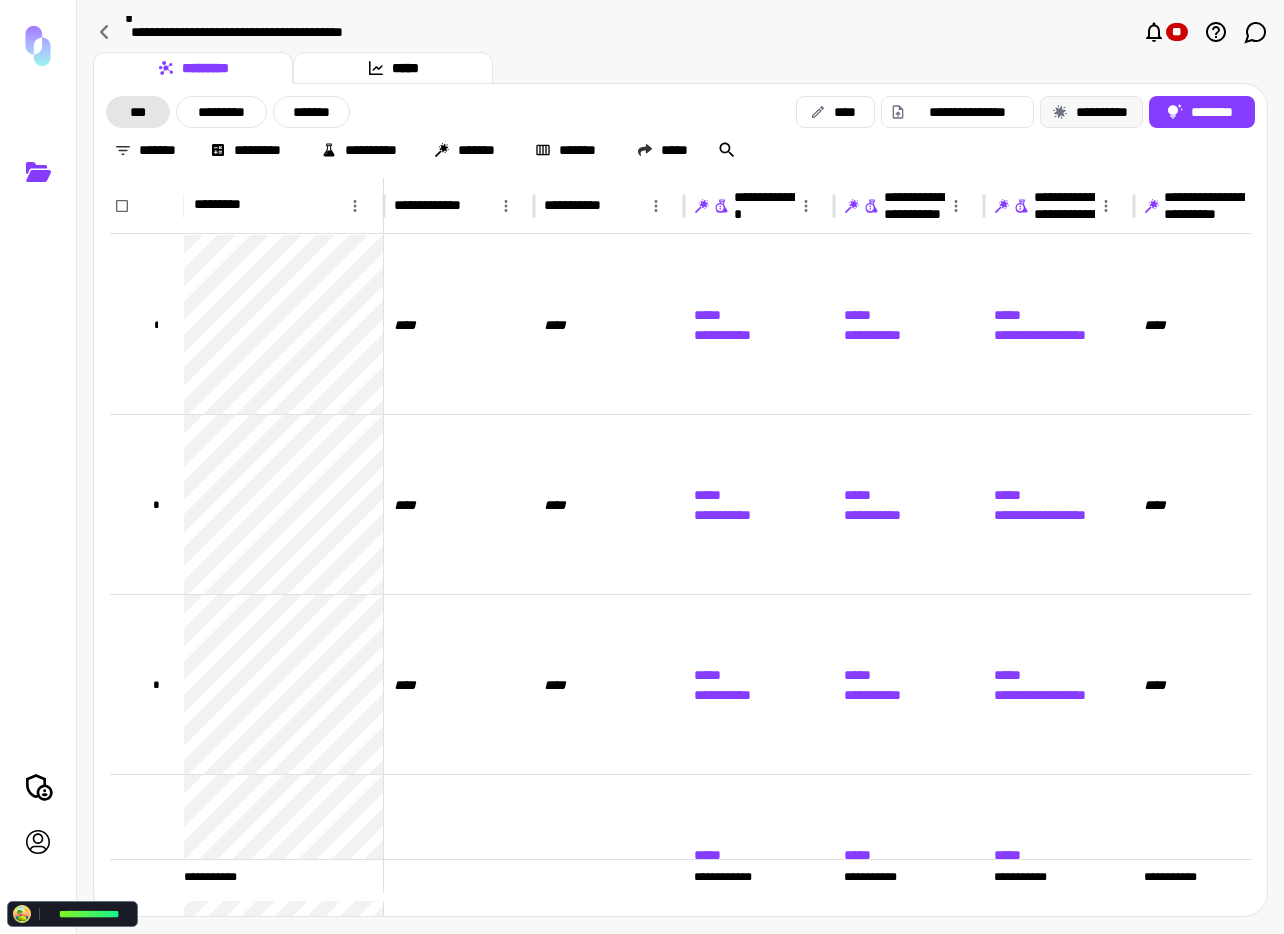 click on "**********" at bounding box center [1091, 112] 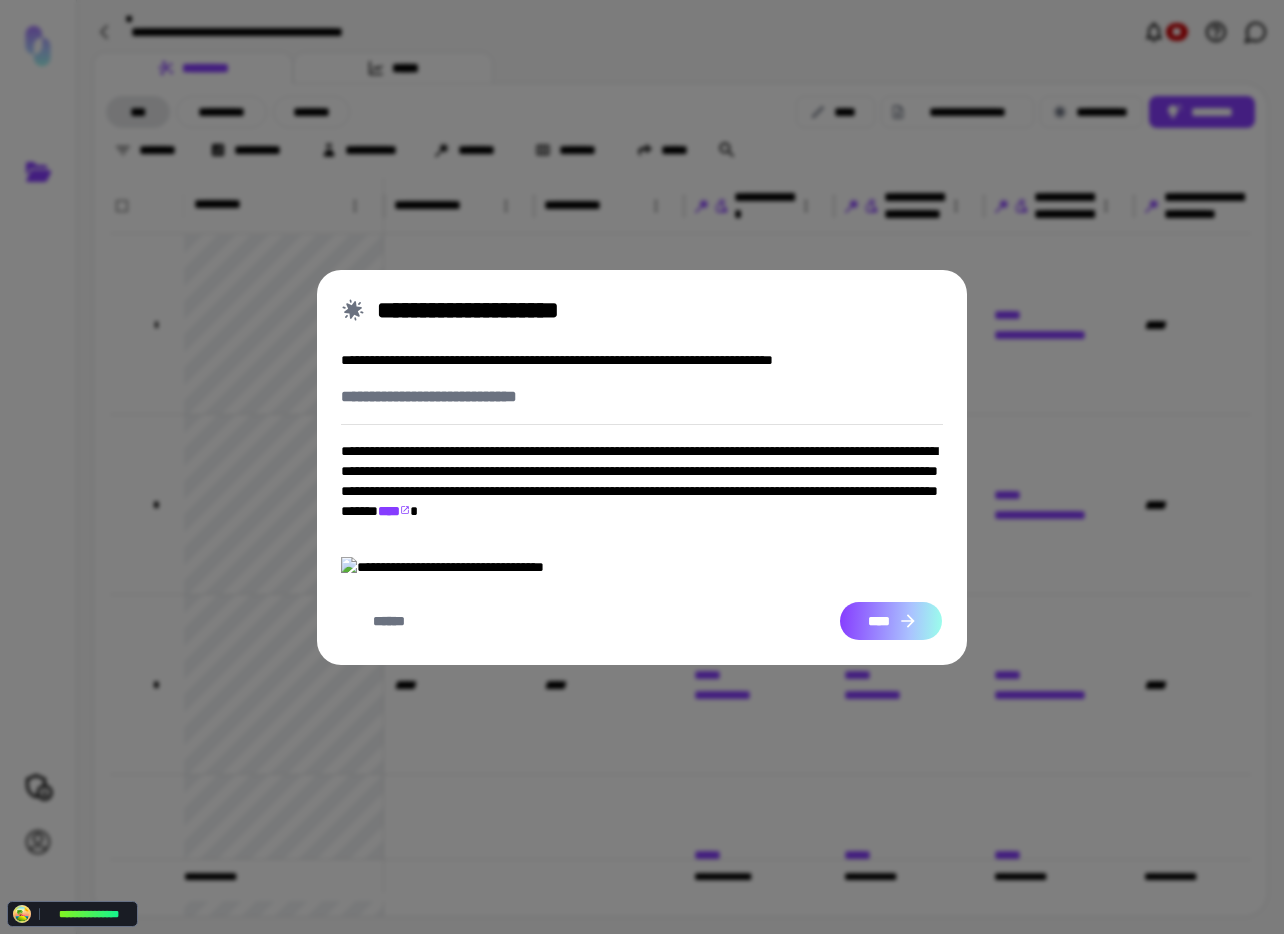 click on "****" at bounding box center [891, 621] 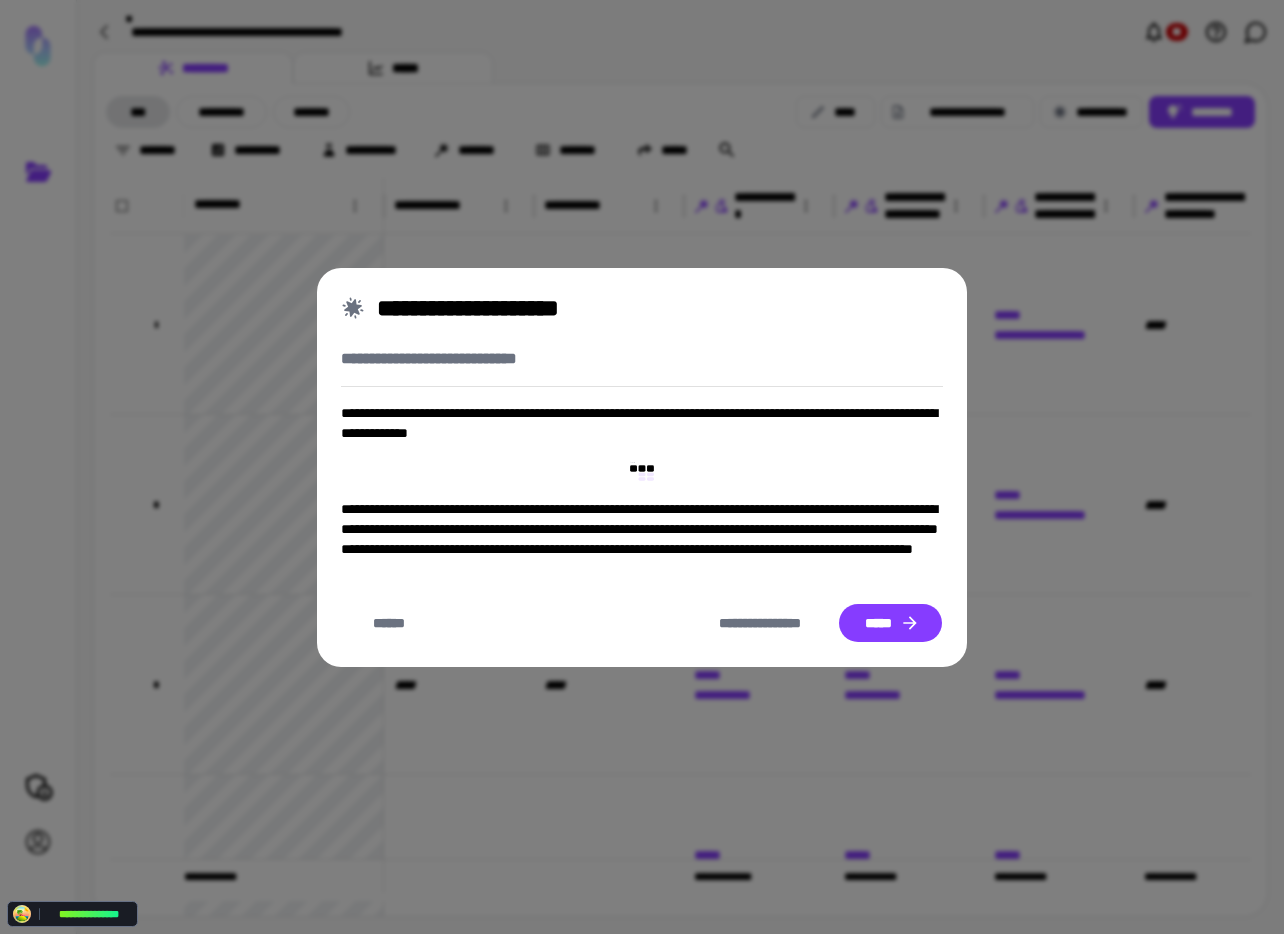 click 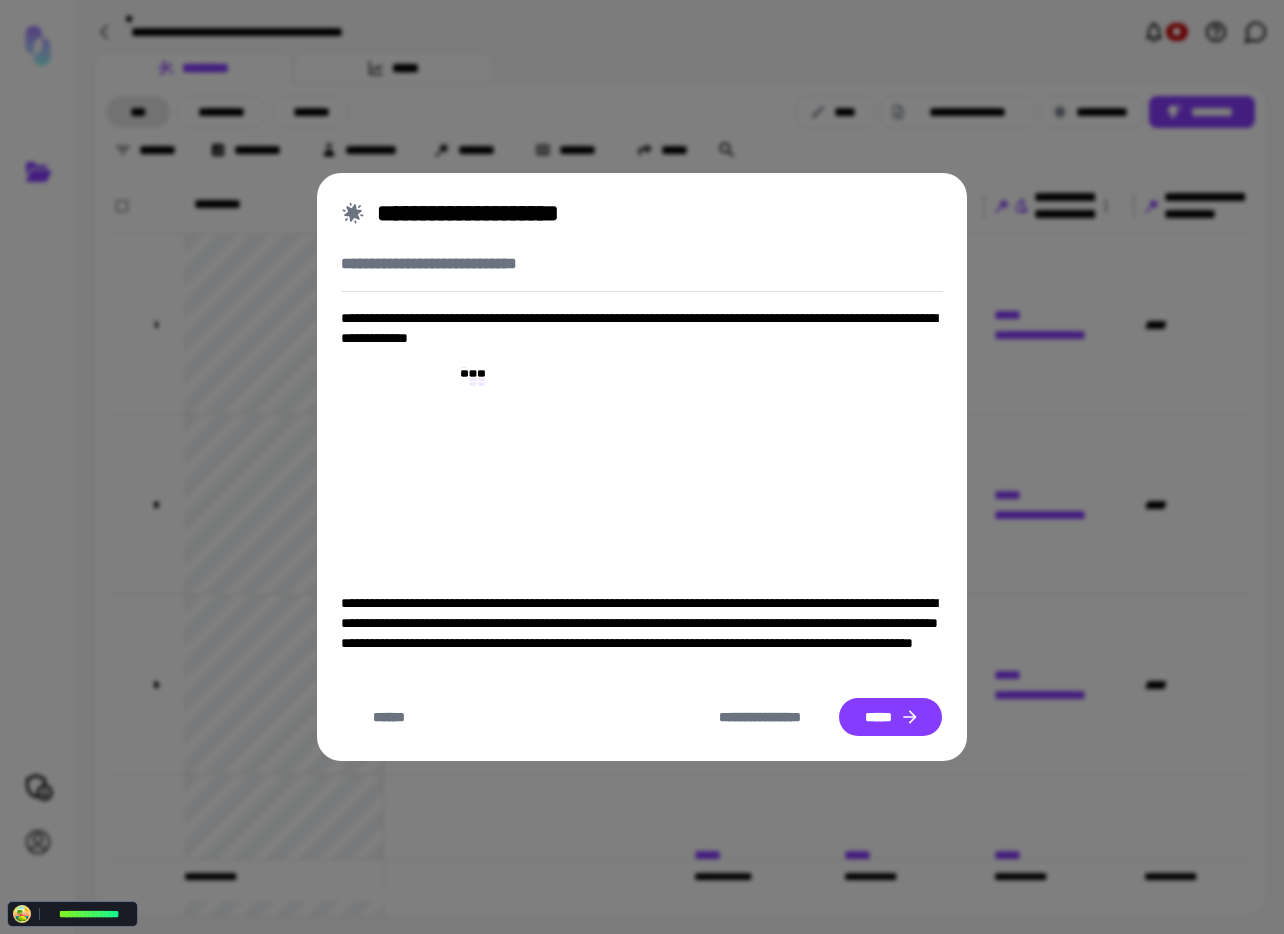 click at bounding box center (472, 470) 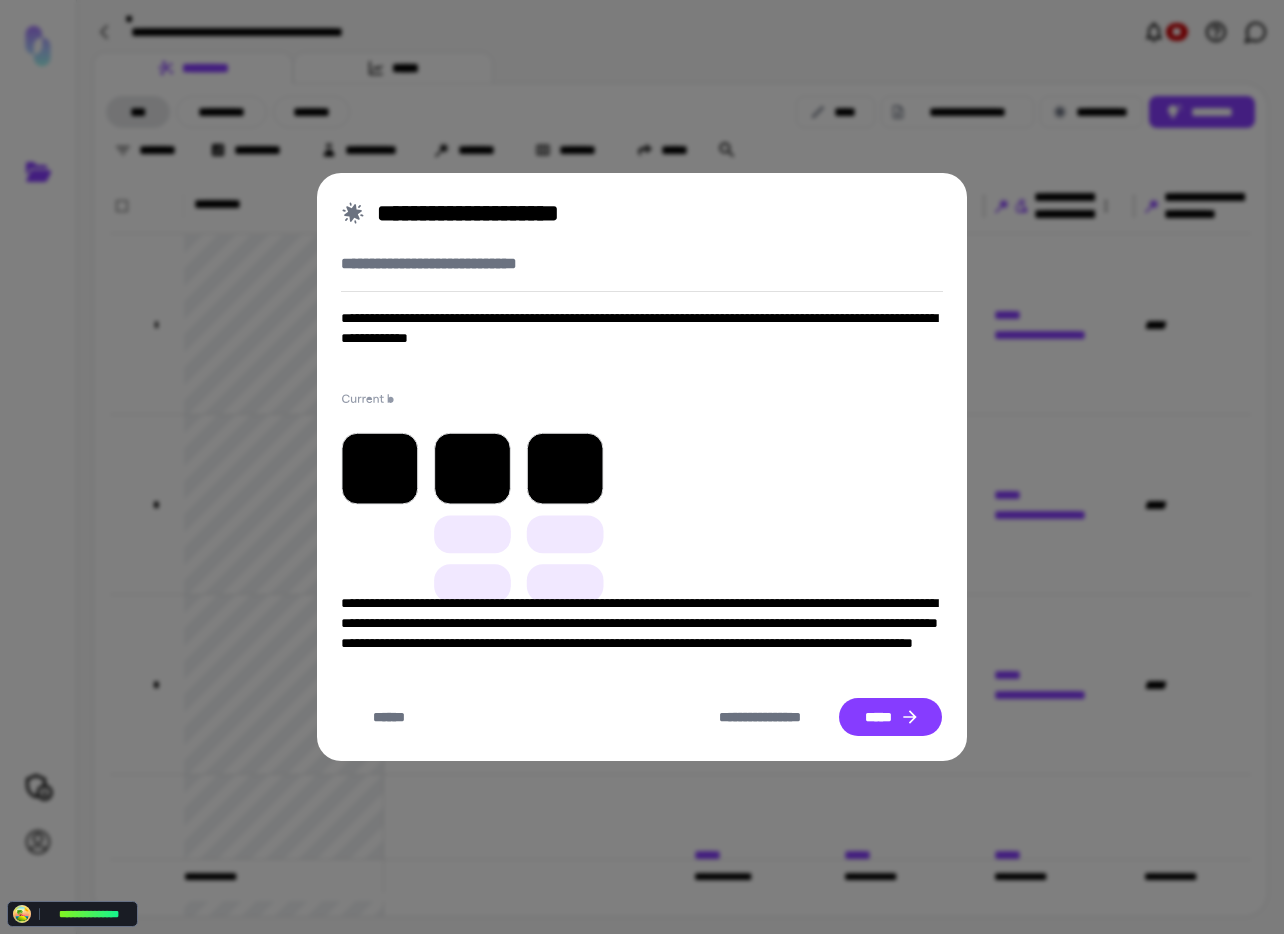 drag, startPoint x: 597, startPoint y: 586, endPoint x: 477, endPoint y: 436, distance: 192.09373 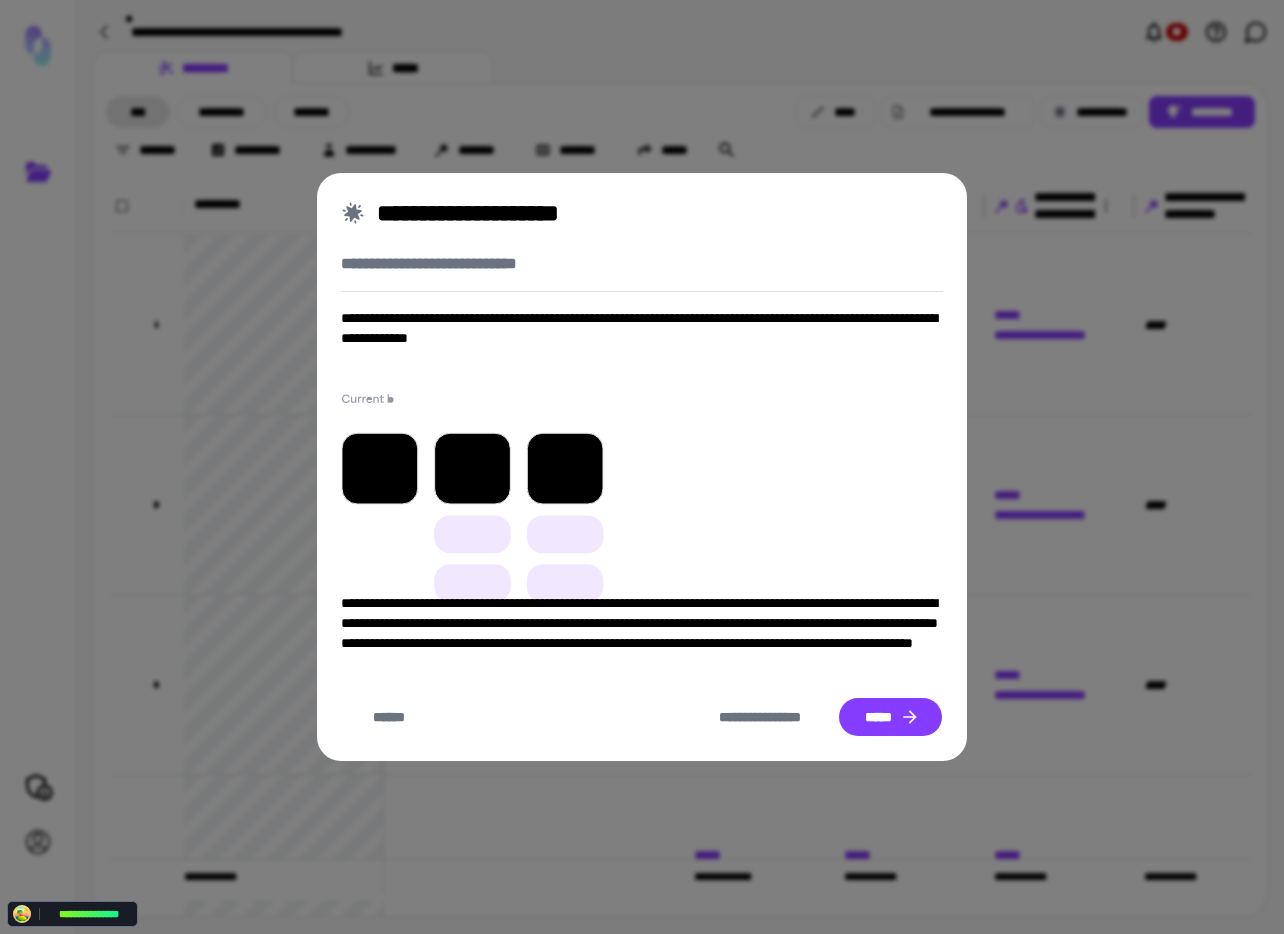 drag, startPoint x: 522, startPoint y: 376, endPoint x: 646, endPoint y: 372, distance: 124.0645 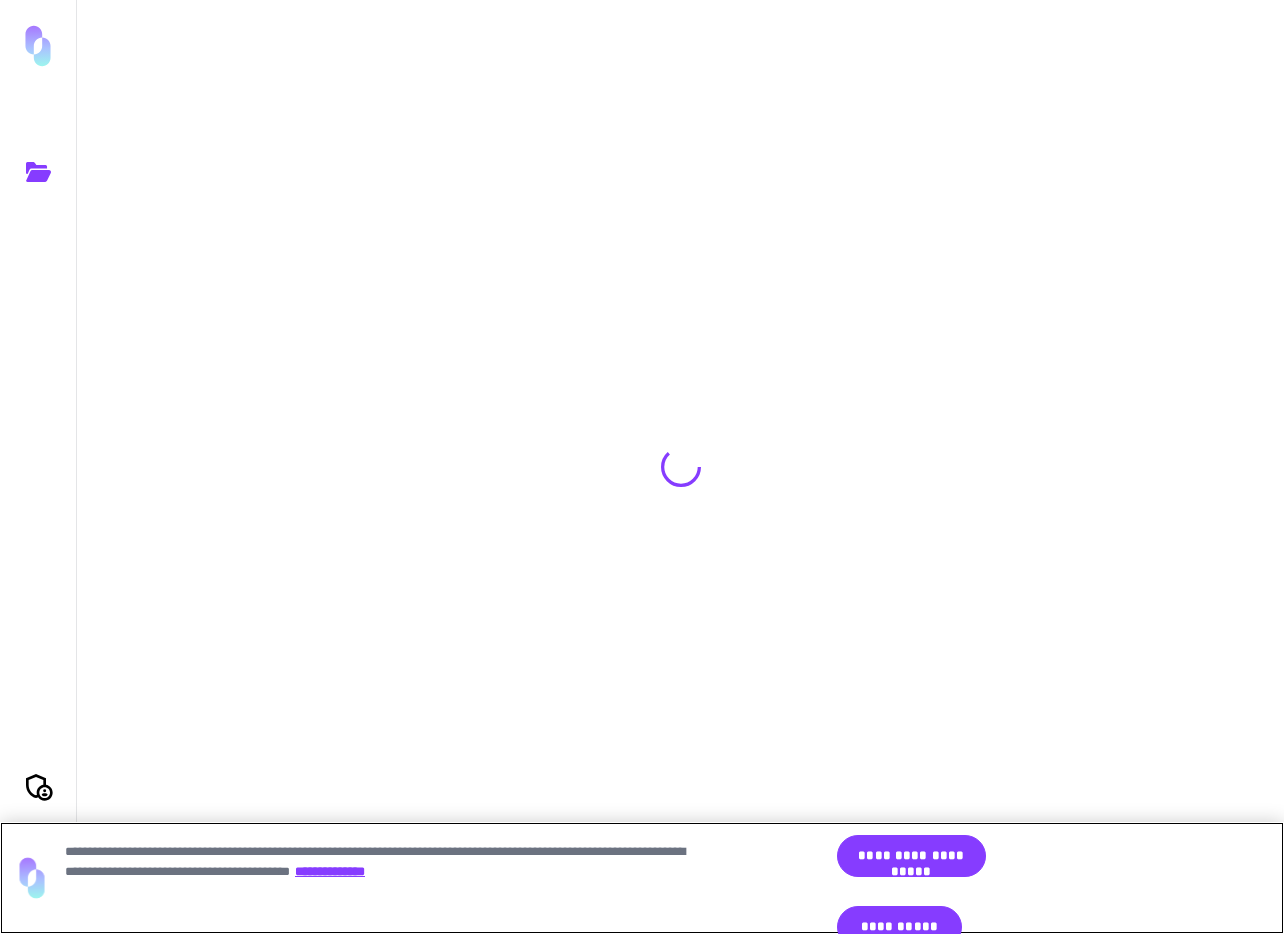 scroll, scrollTop: 0, scrollLeft: 0, axis: both 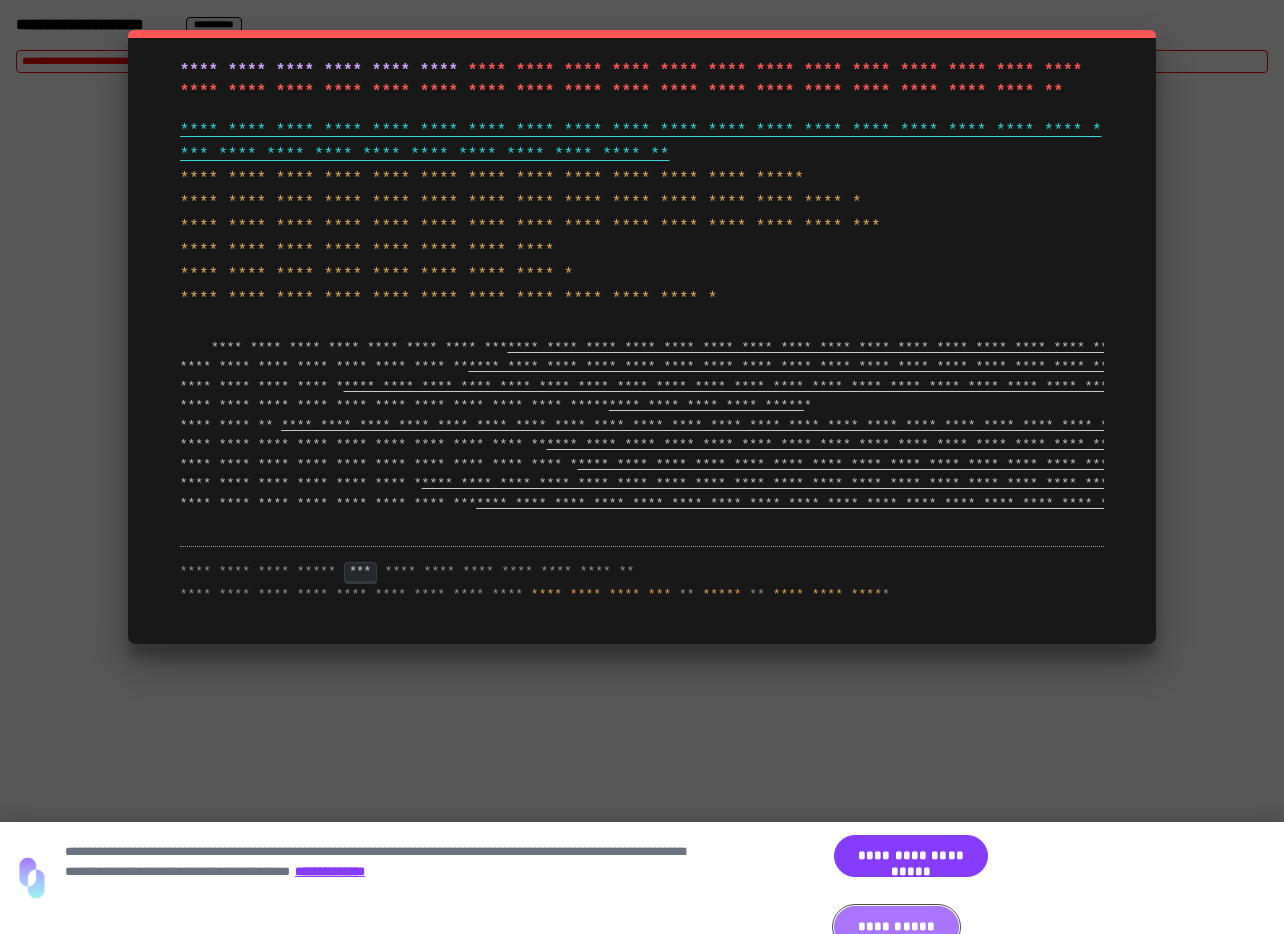click on "**********" at bounding box center (896, 927) 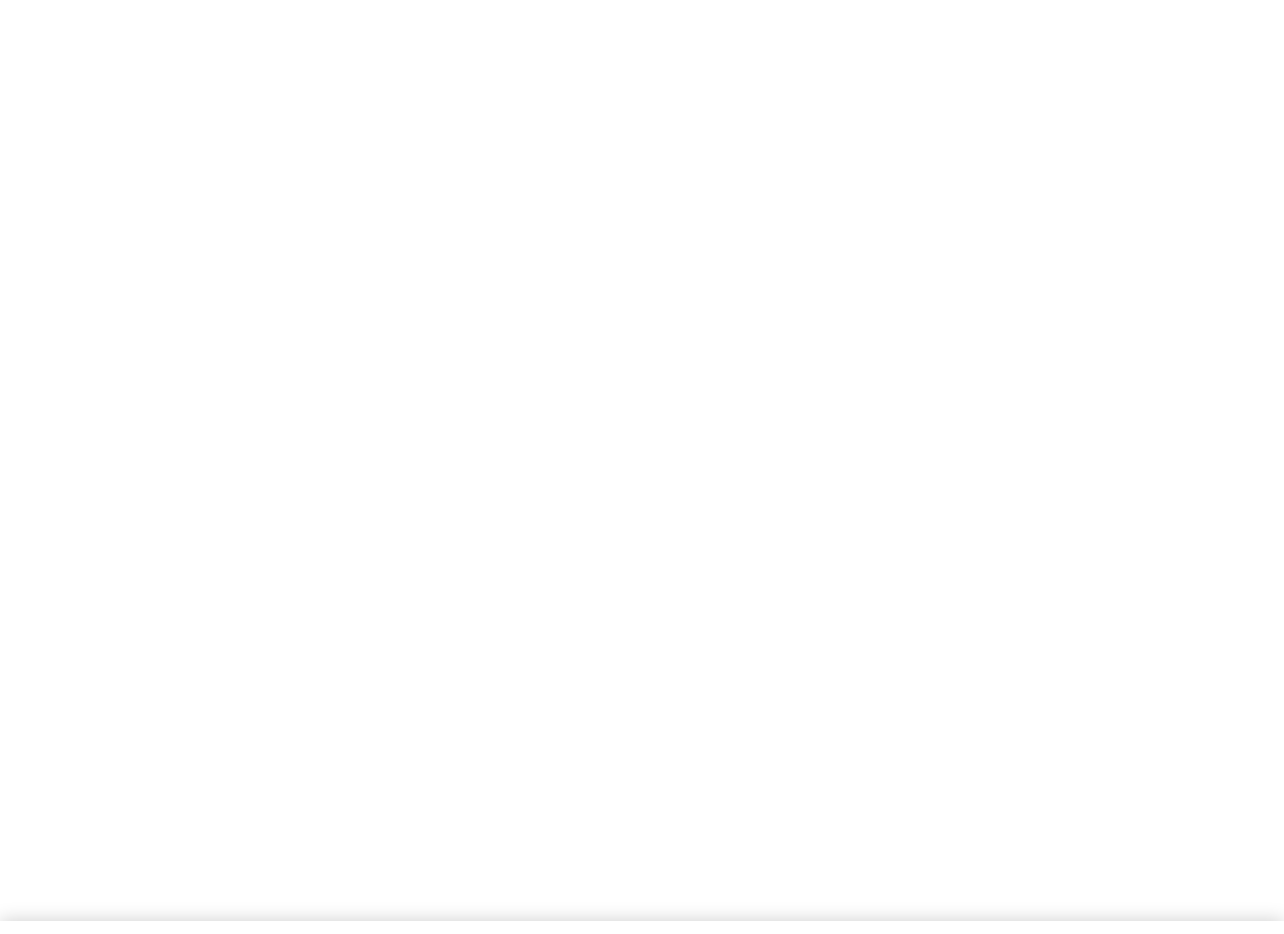 scroll, scrollTop: 0, scrollLeft: 0, axis: both 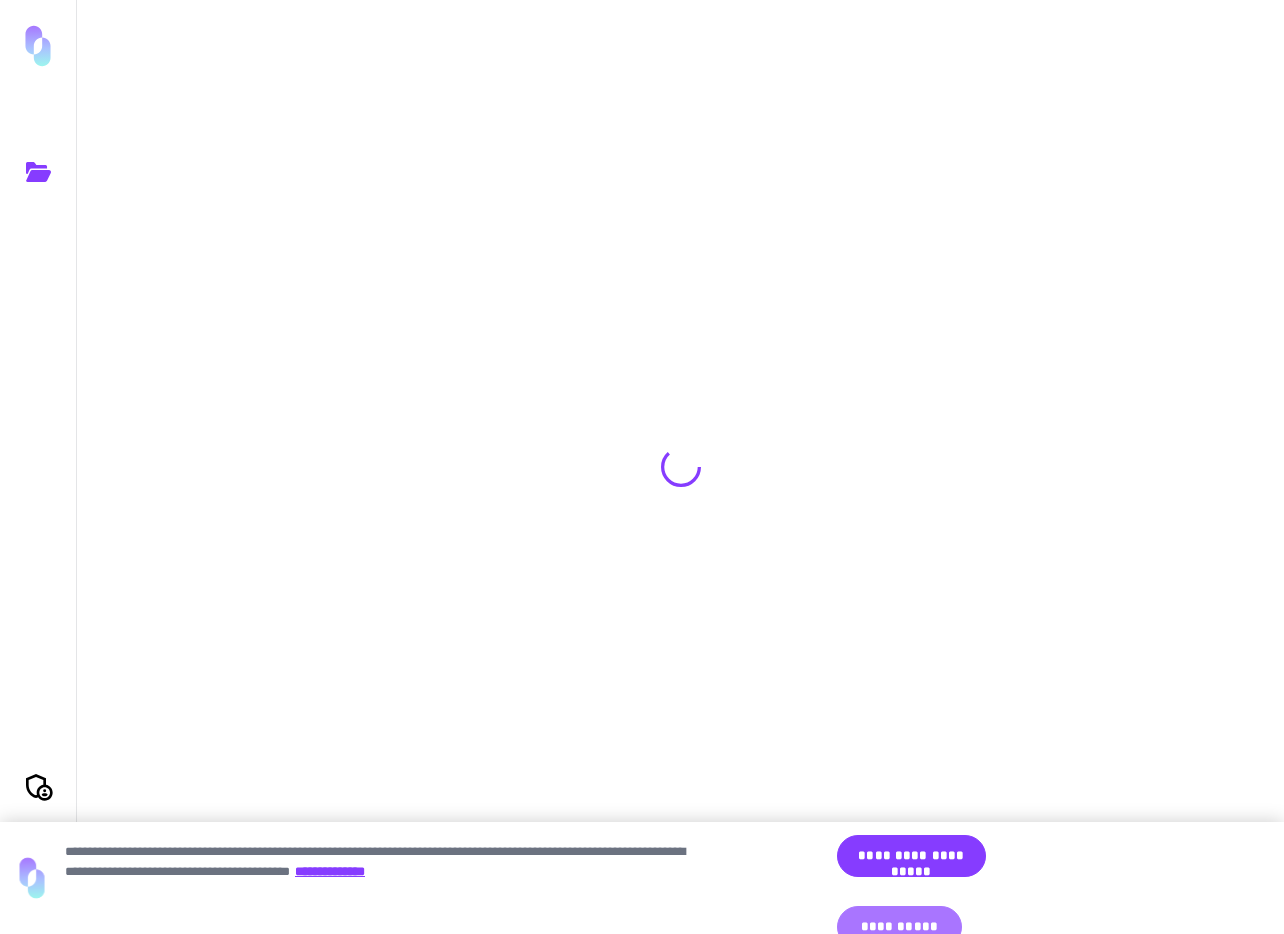 click on "**********" at bounding box center [899, 927] 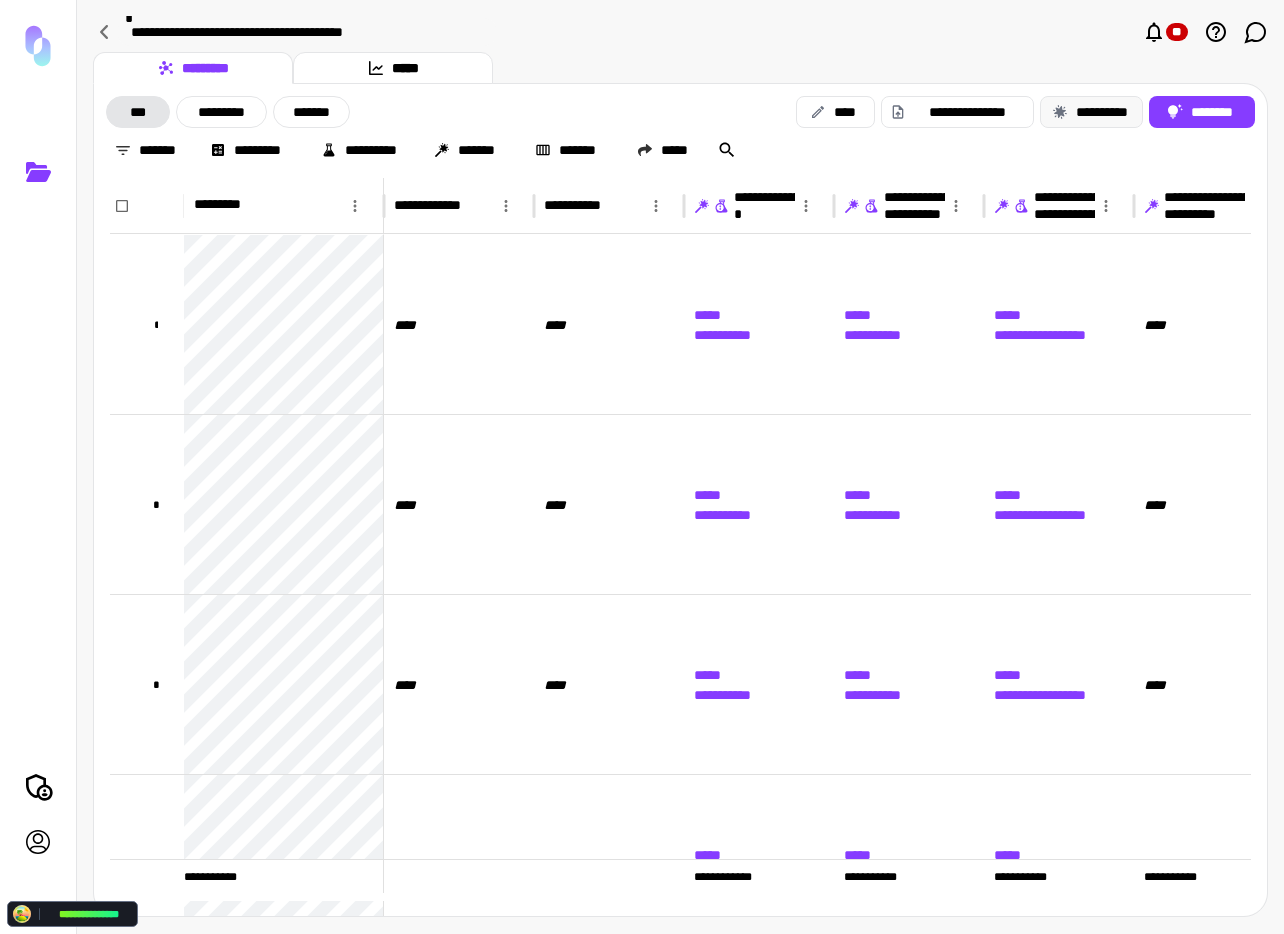 click on "**********" at bounding box center [1091, 112] 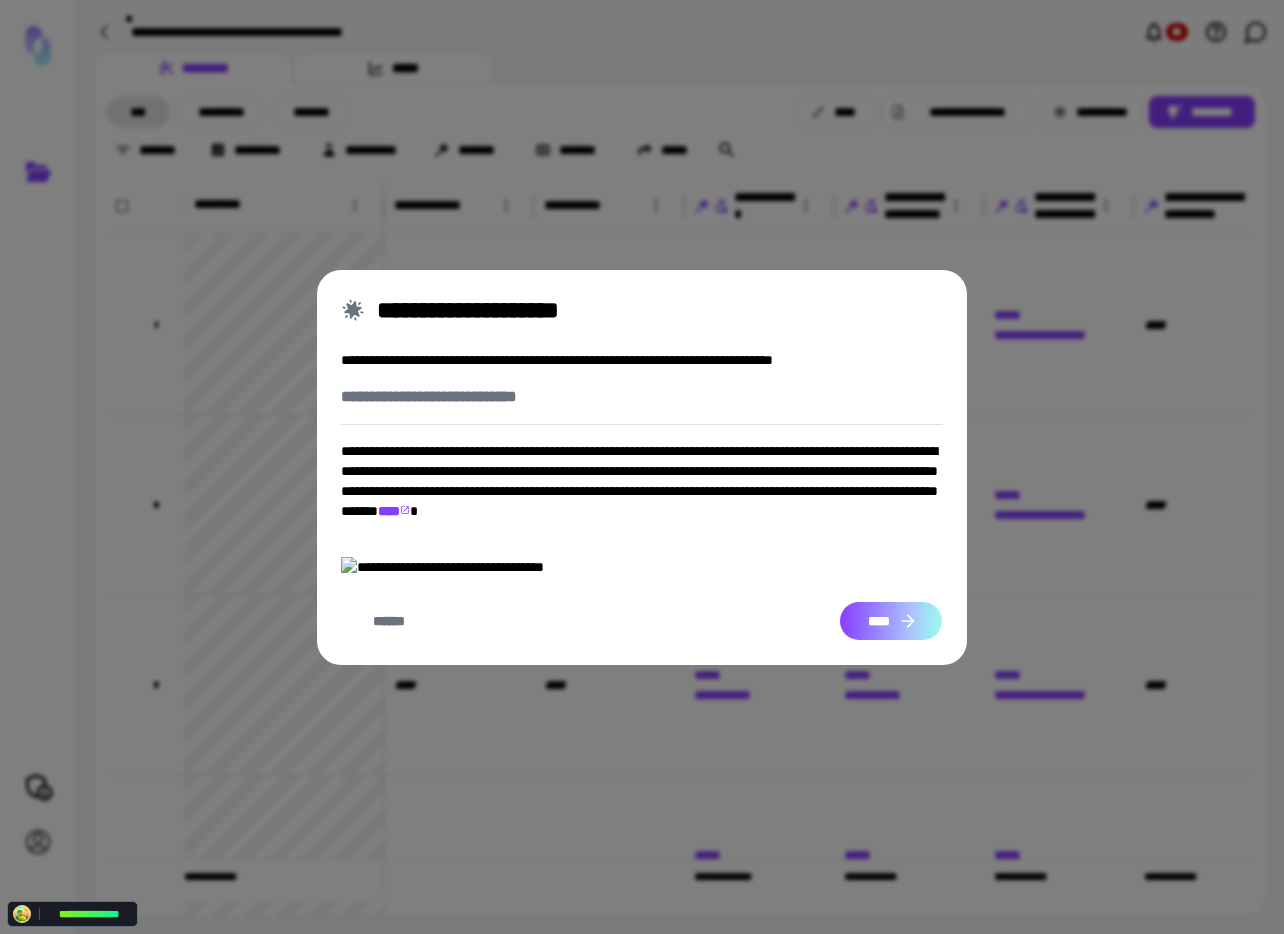 click on "****" at bounding box center [891, 621] 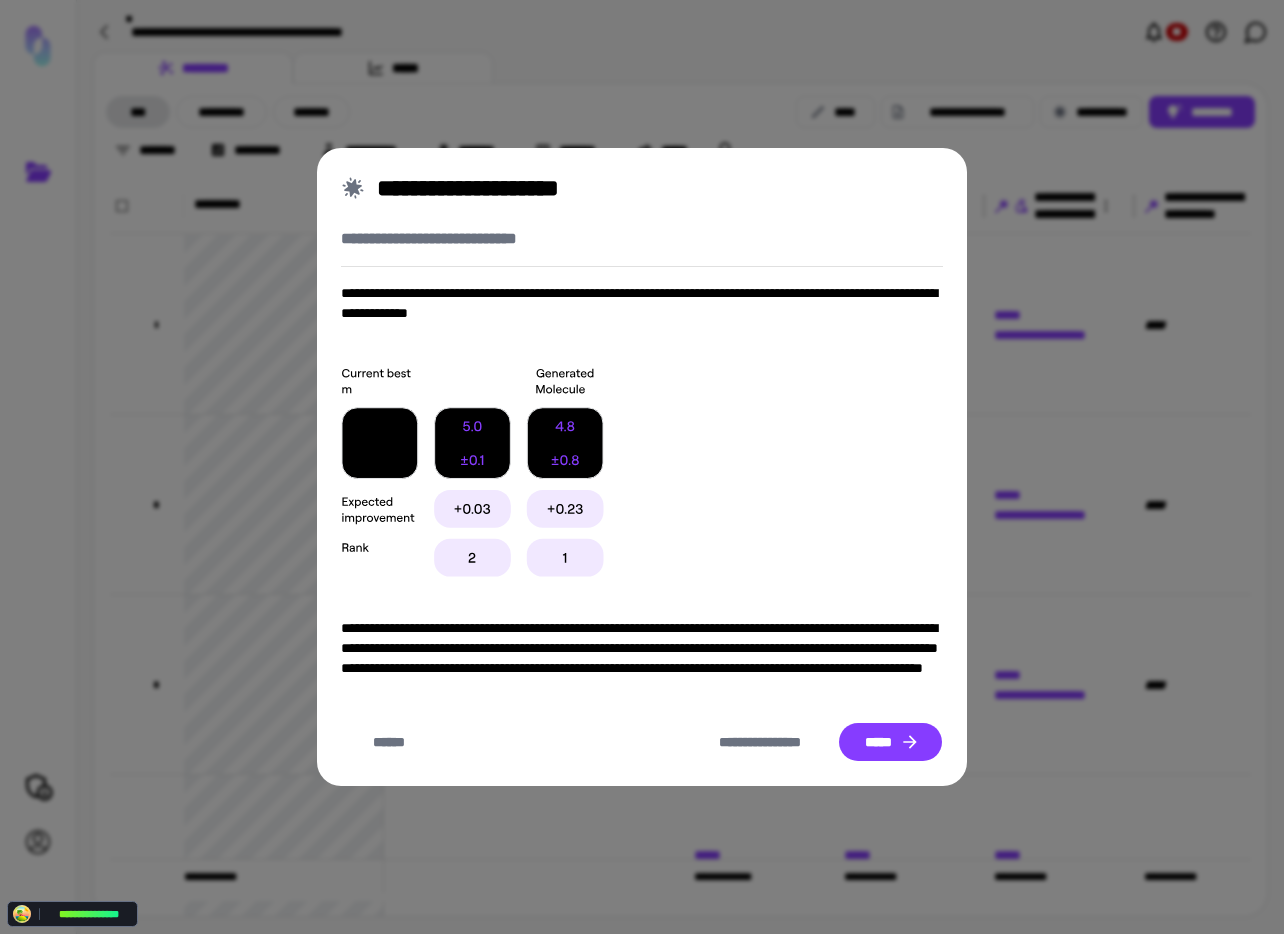 drag, startPoint x: 381, startPoint y: 449, endPoint x: 370, endPoint y: 442, distance: 13.038404 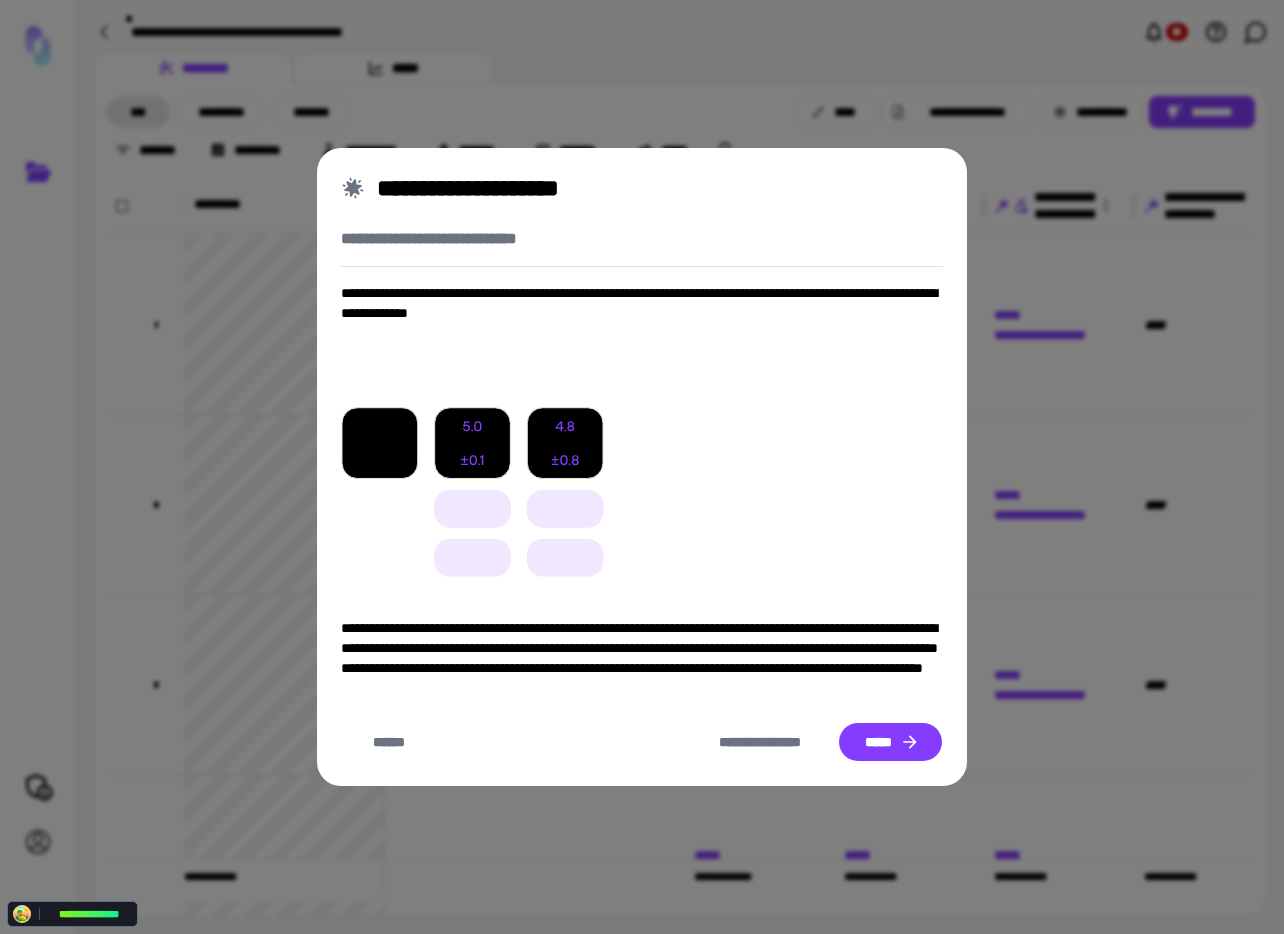 click 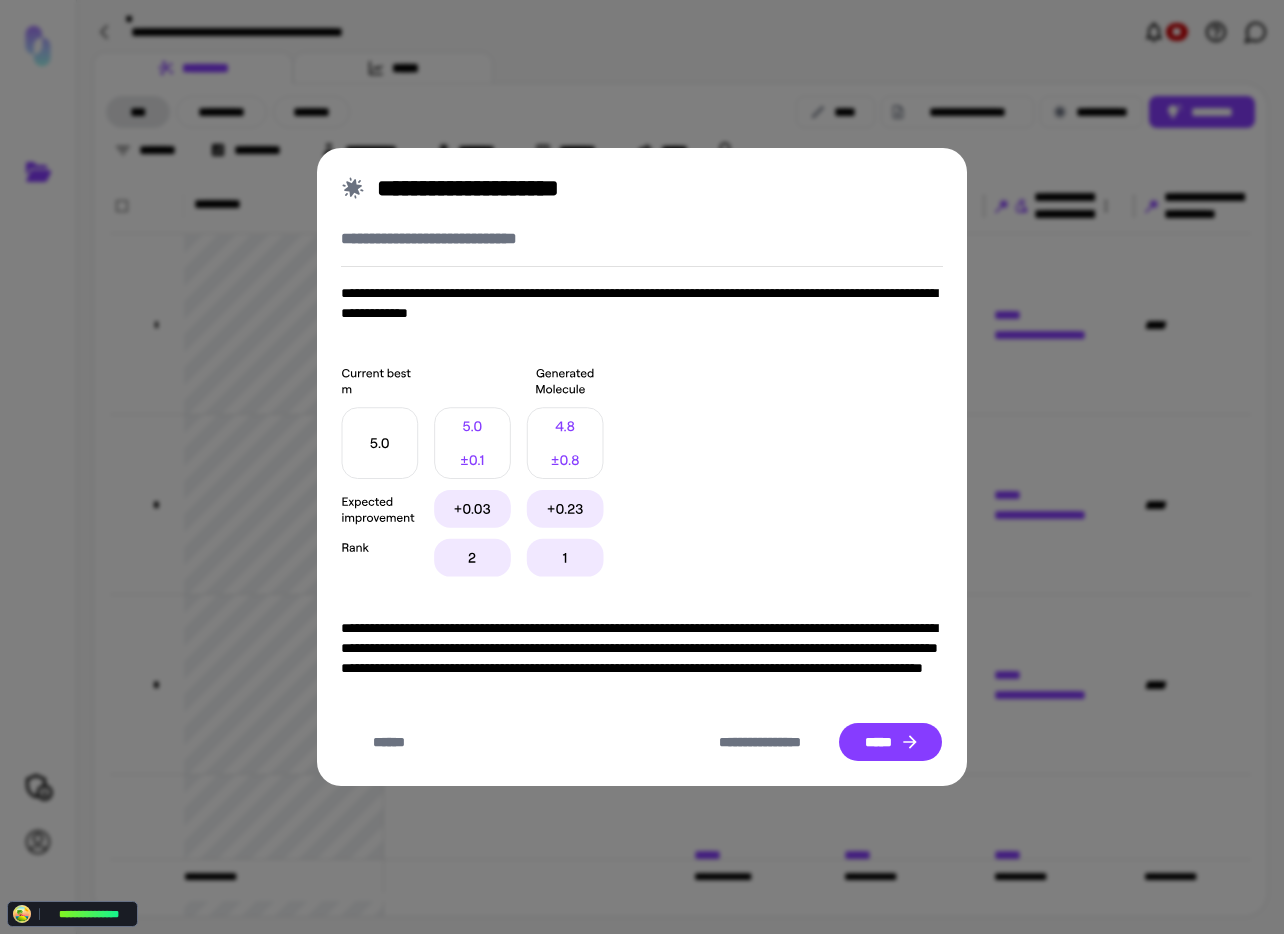 drag, startPoint x: 355, startPoint y: 391, endPoint x: 345, endPoint y: 382, distance: 13.453624 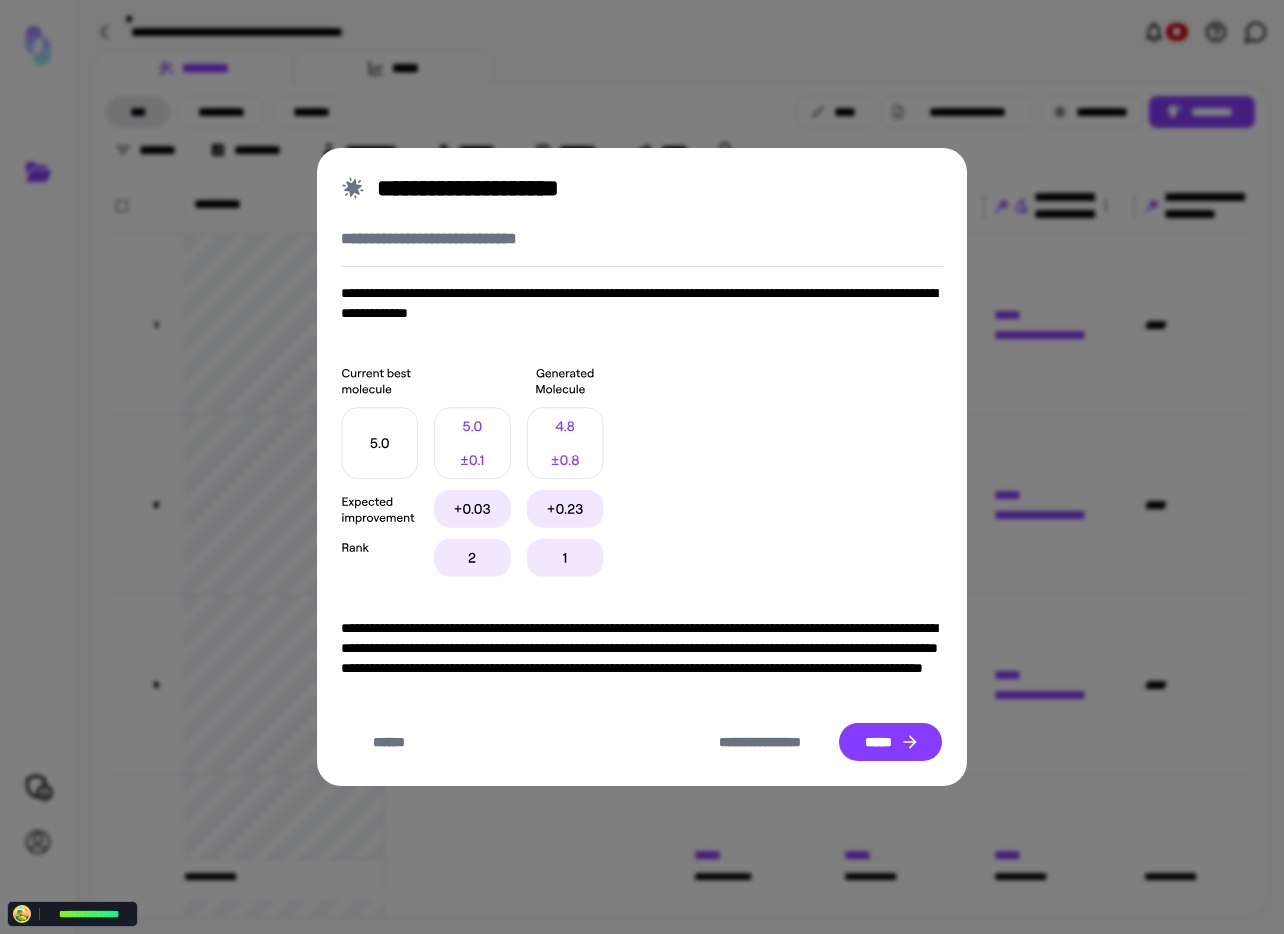 drag, startPoint x: 454, startPoint y: 383, endPoint x: 489, endPoint y: 380, distance: 35.128338 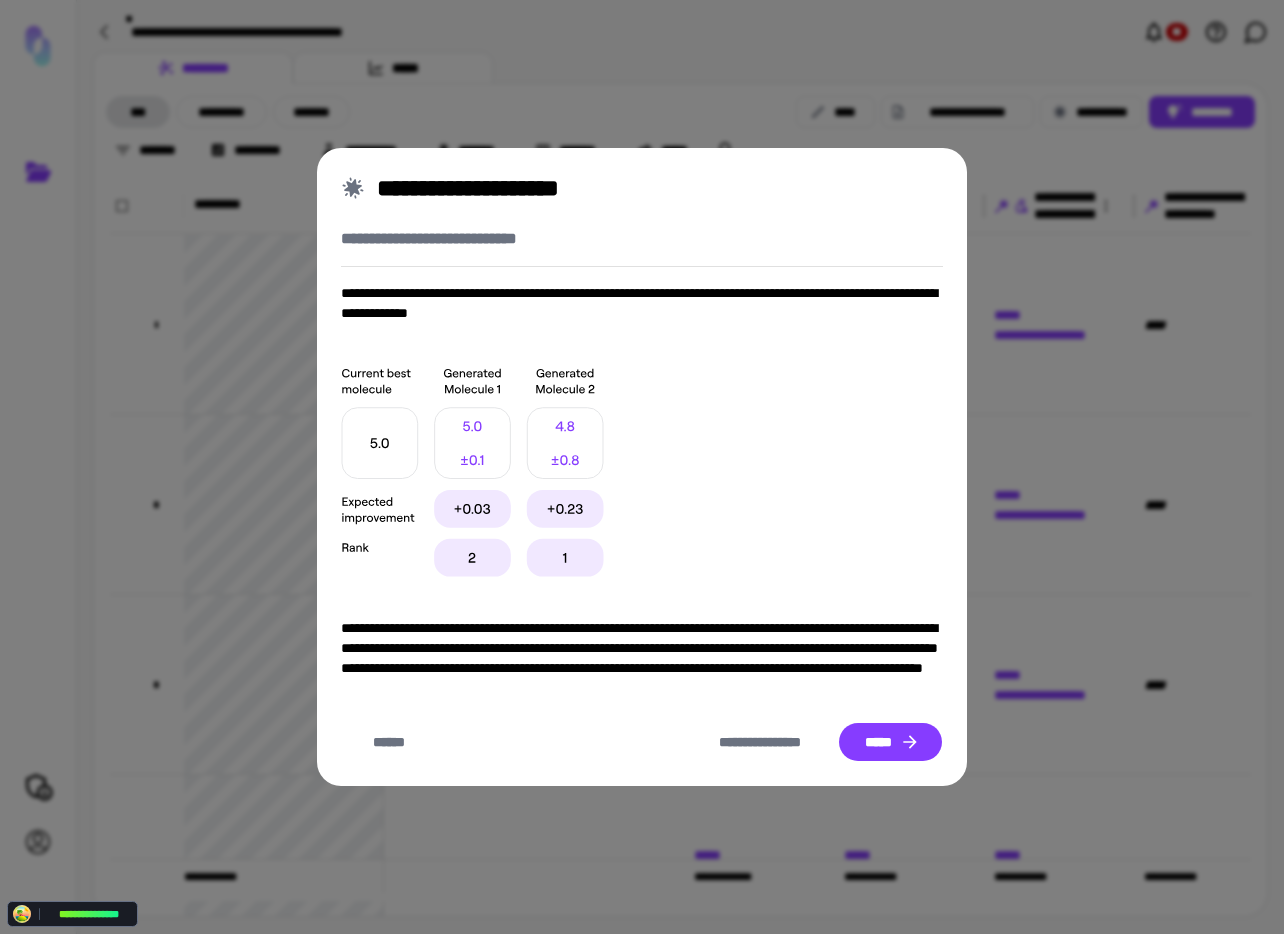 click on "**********" at bounding box center (642, 463) 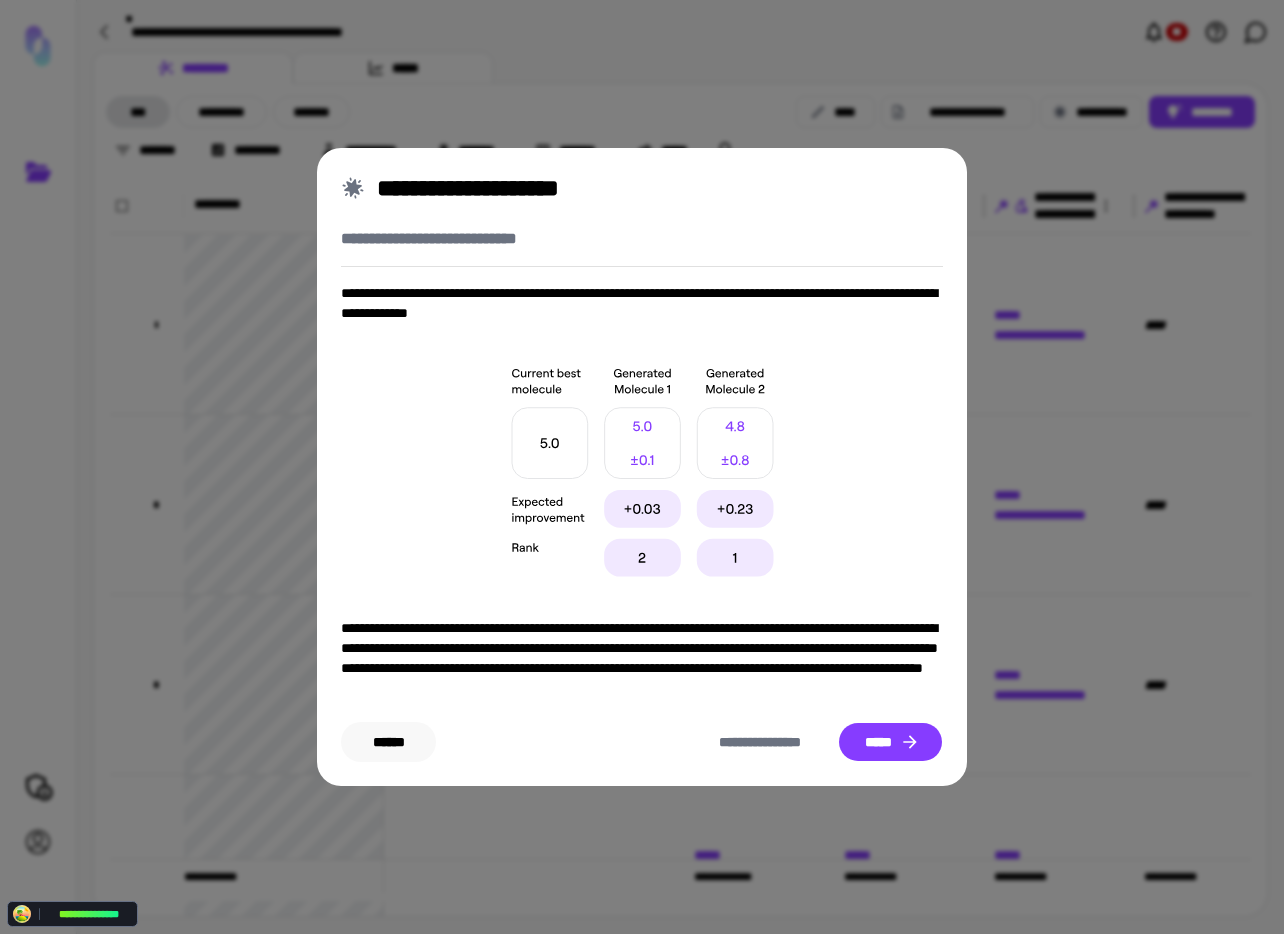 click on "******" at bounding box center (388, 742) 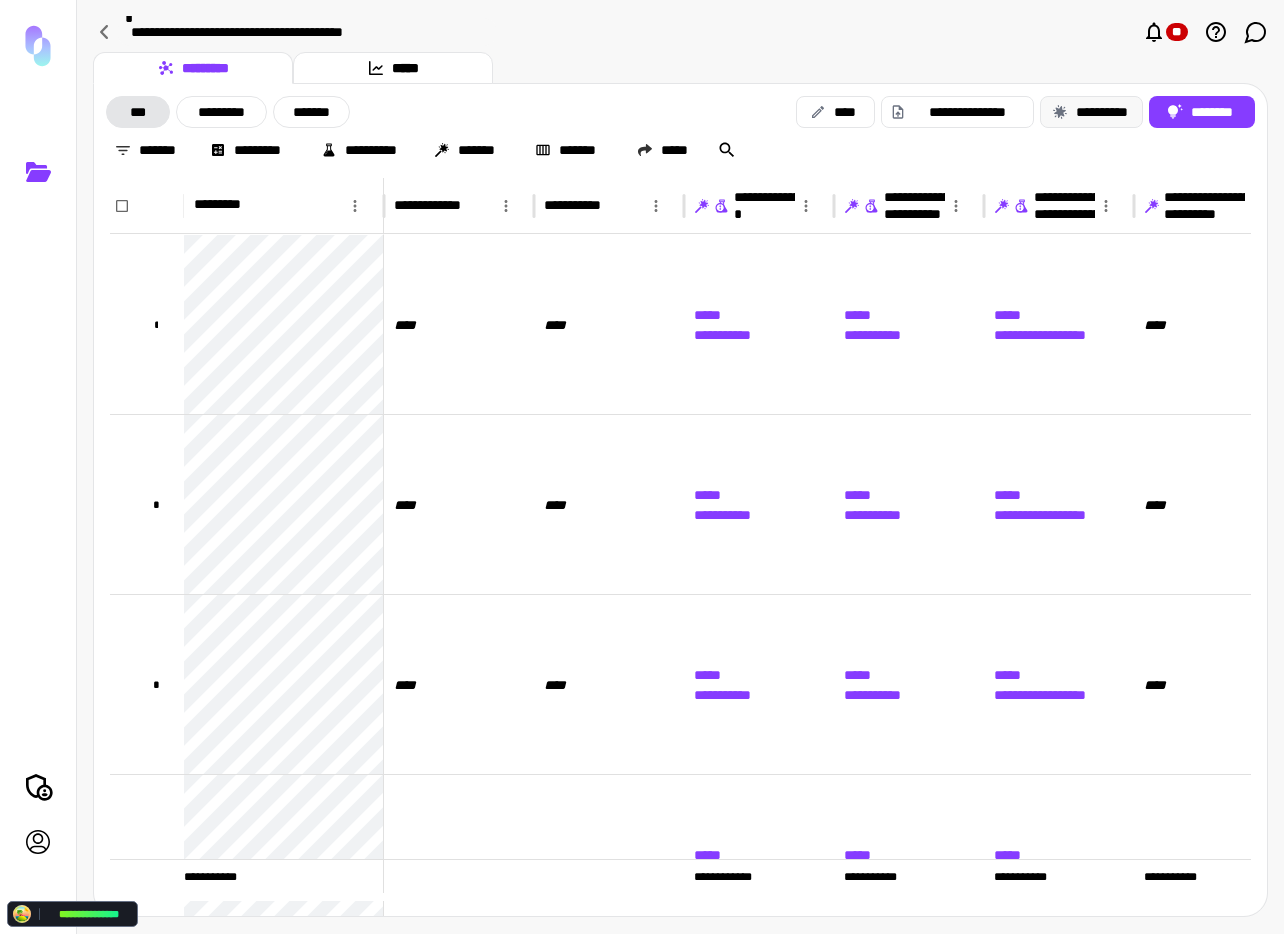 click on "**********" at bounding box center [1091, 112] 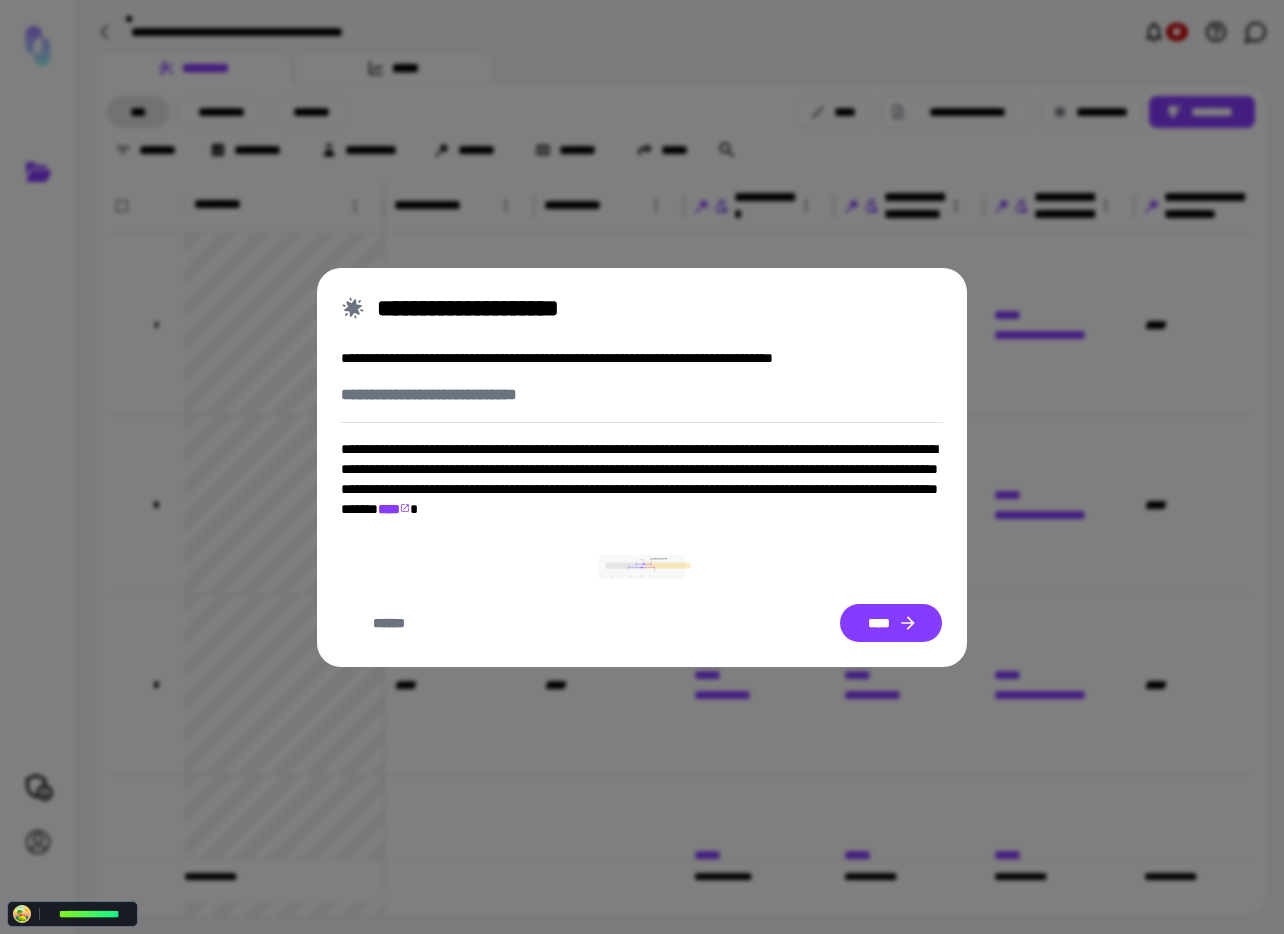 click 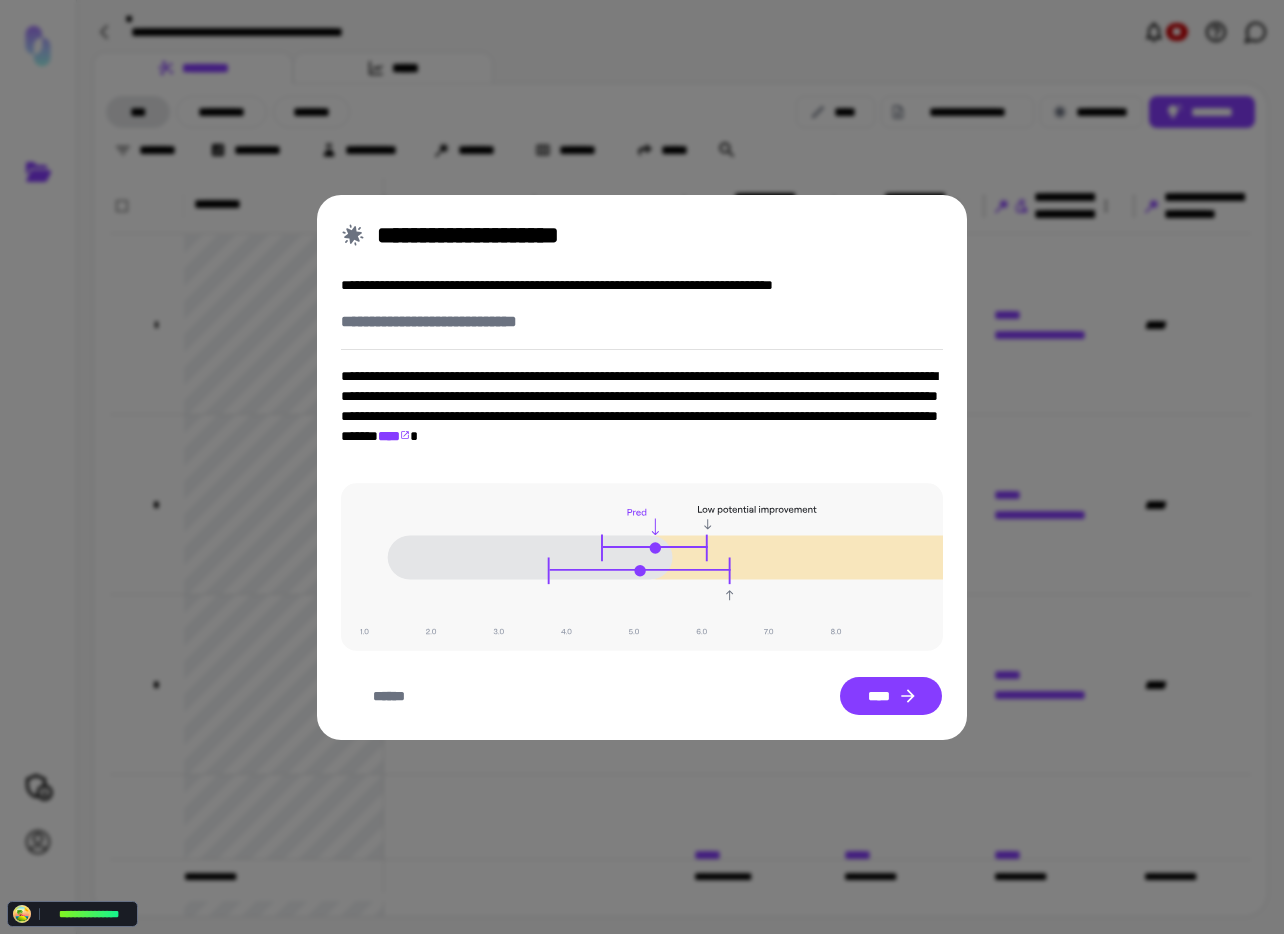 click 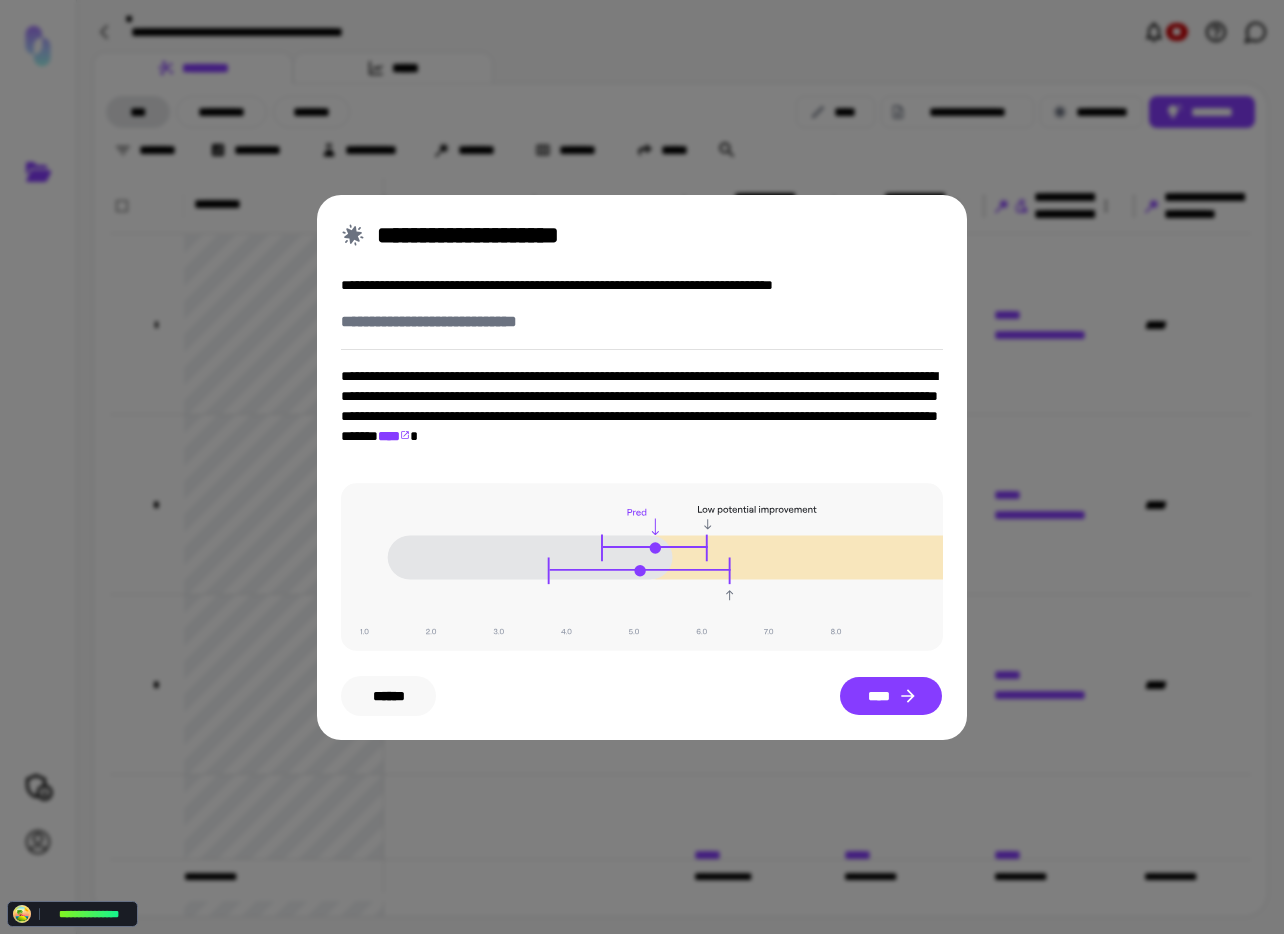 click on "******" at bounding box center (388, 696) 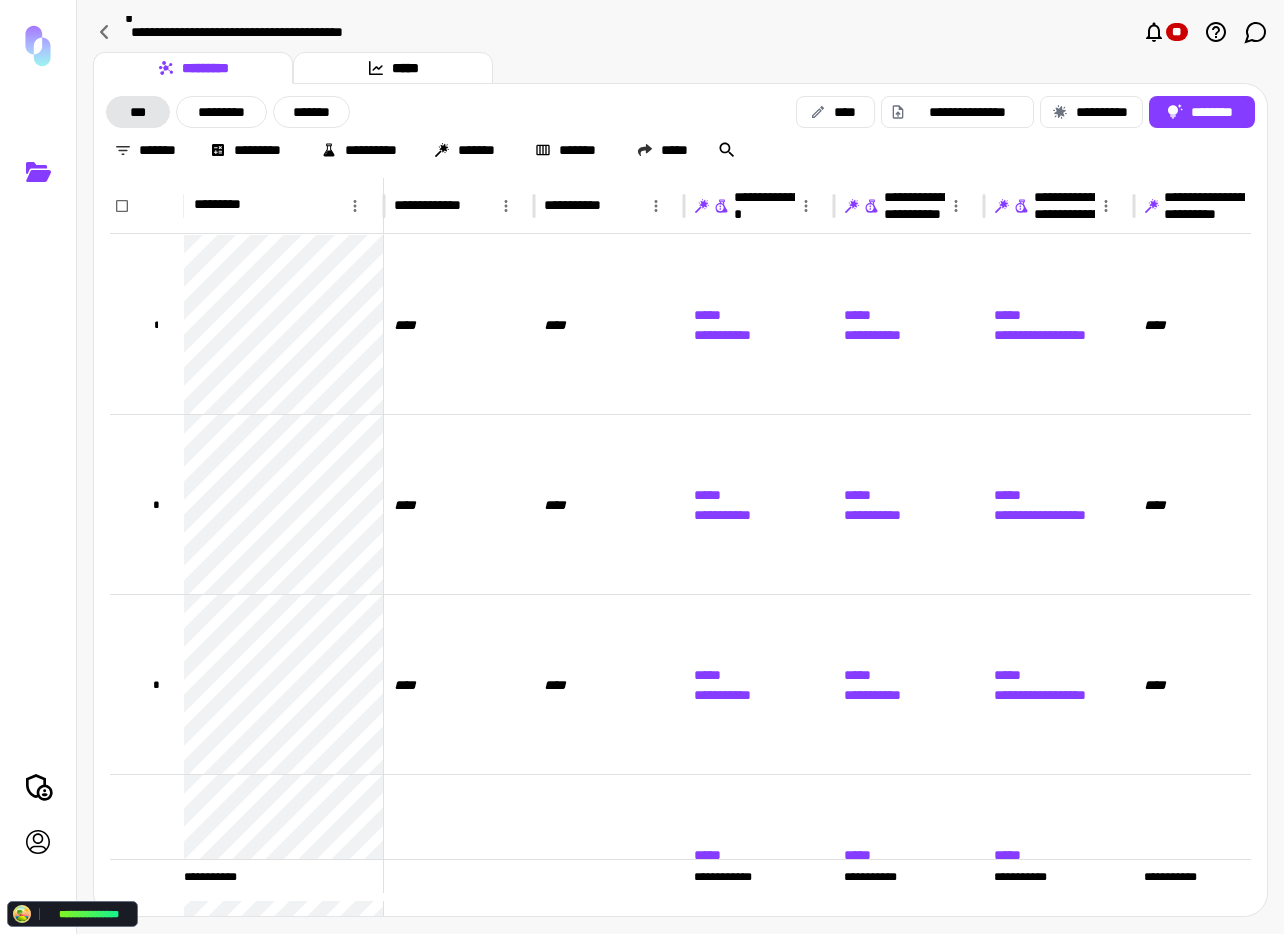 scroll, scrollTop: 0, scrollLeft: 3616, axis: horizontal 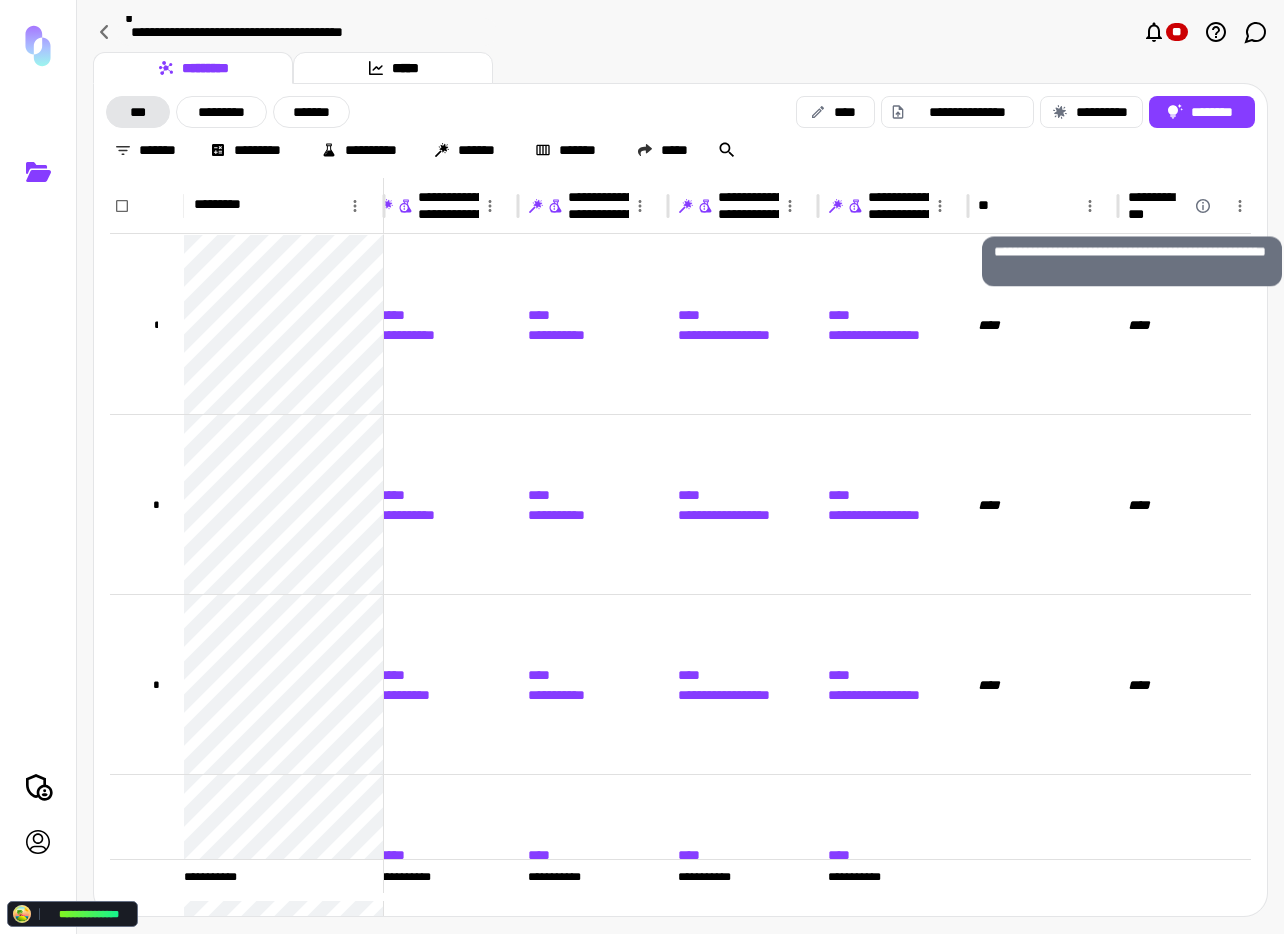 click 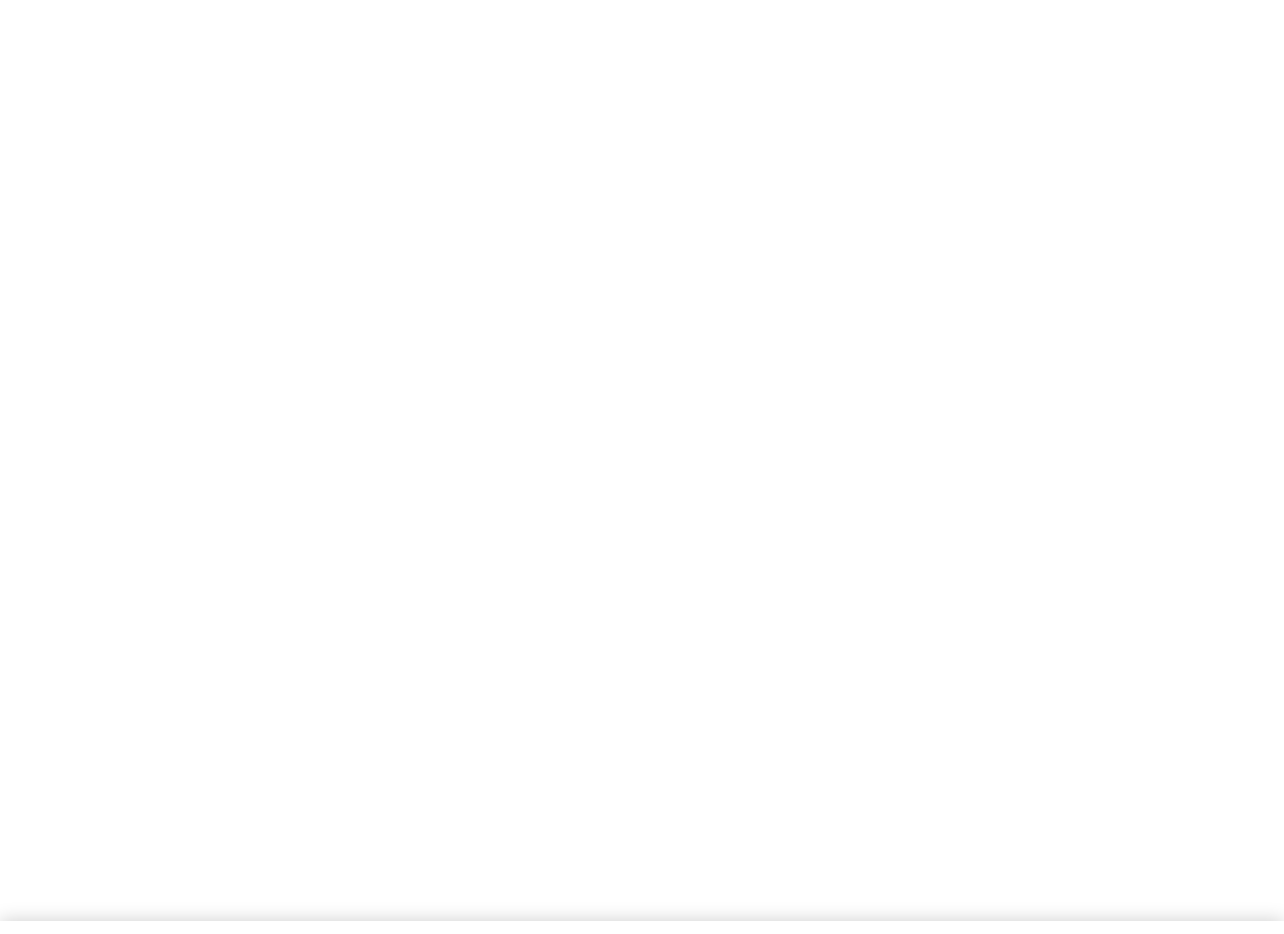 scroll, scrollTop: 0, scrollLeft: 0, axis: both 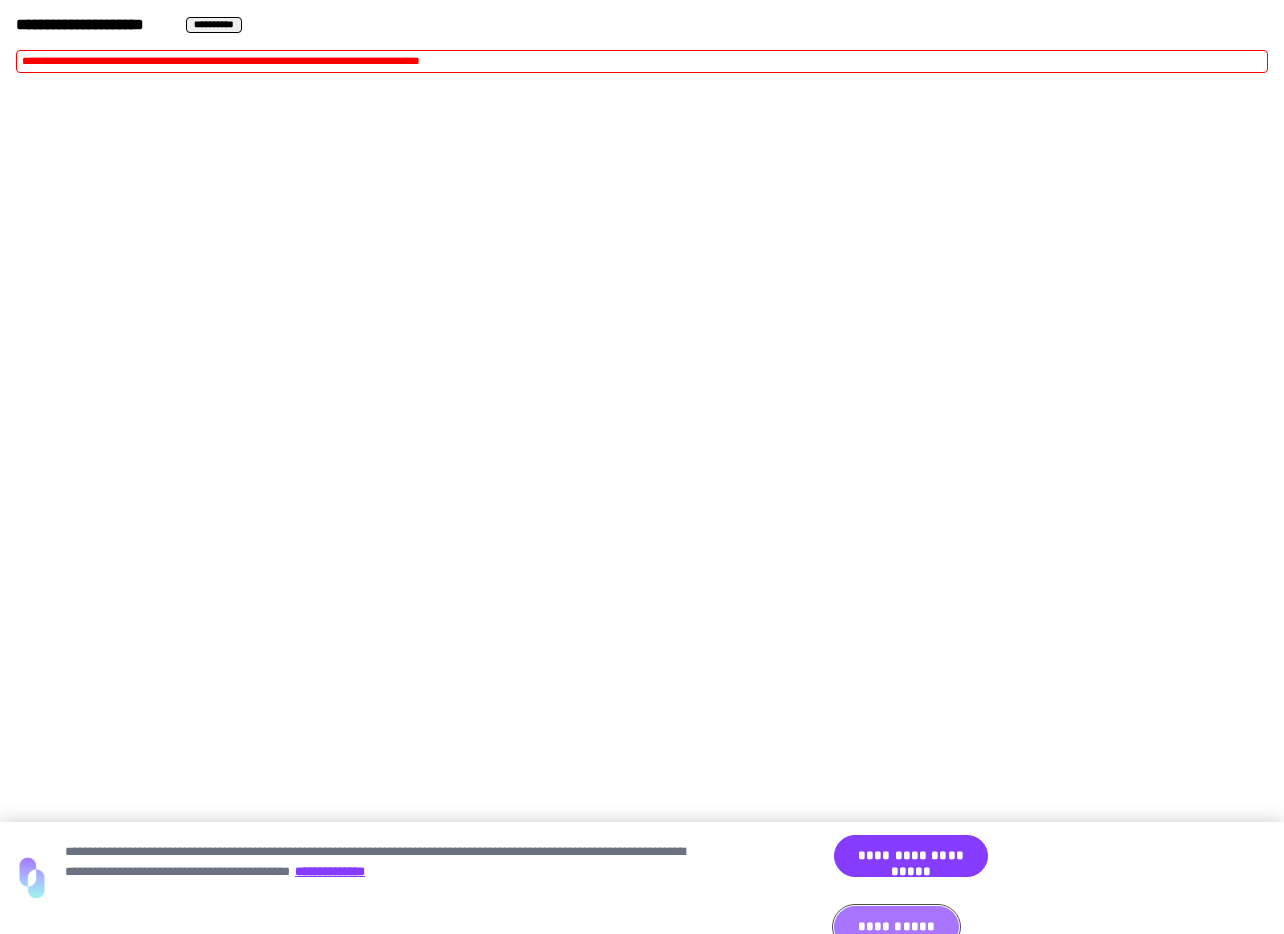 click on "**********" at bounding box center [896, 927] 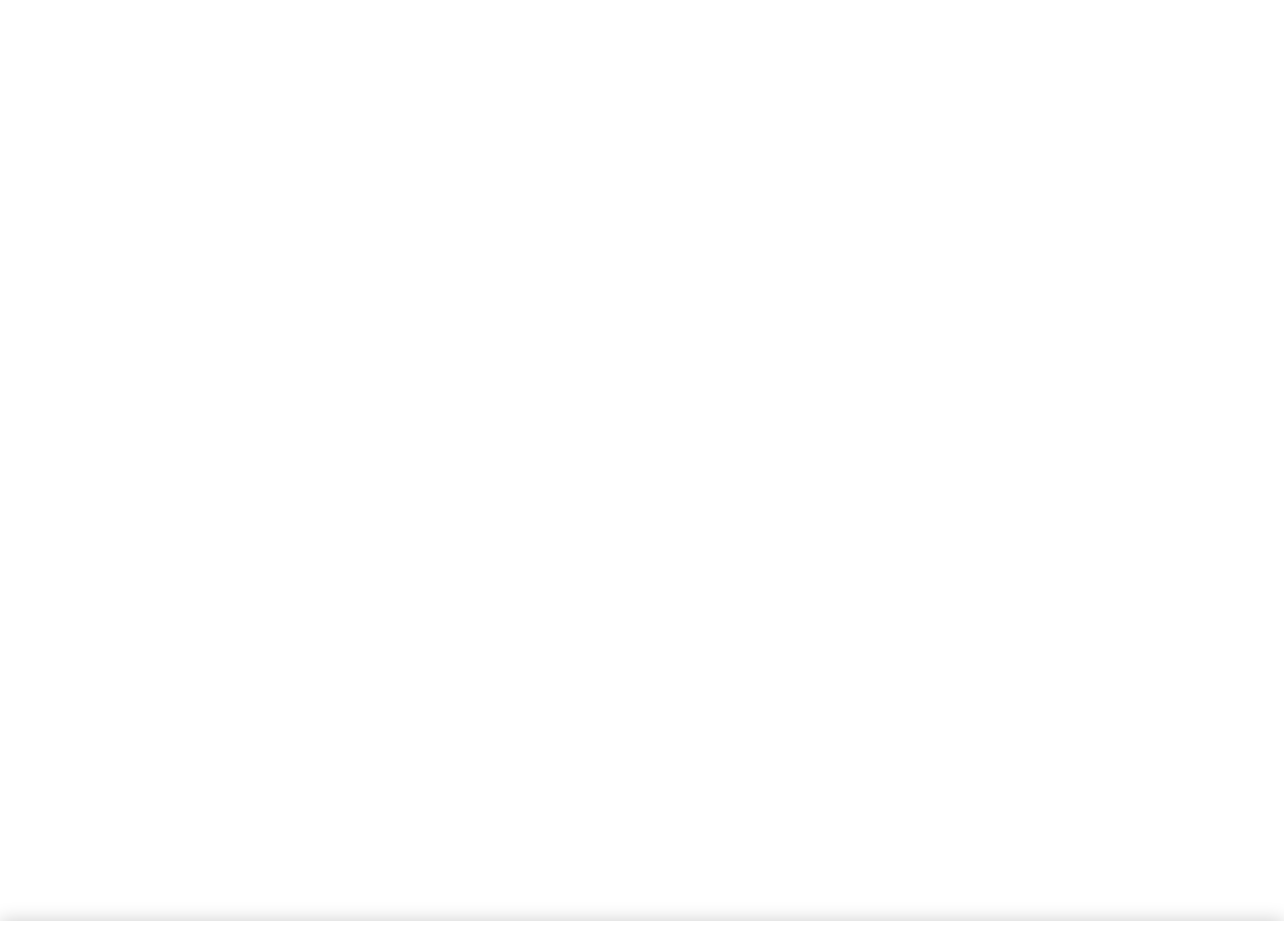 scroll, scrollTop: 0, scrollLeft: 0, axis: both 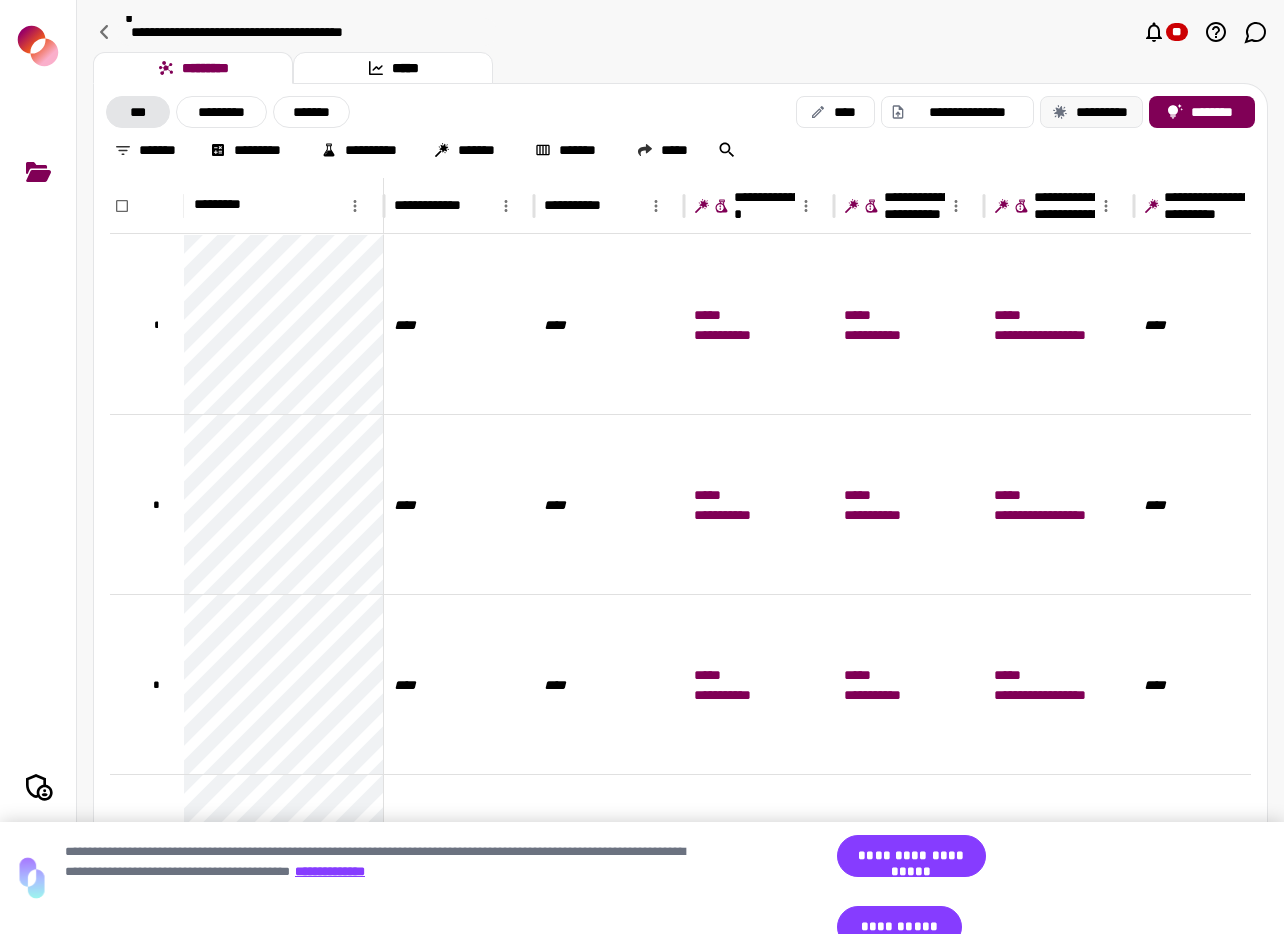 click on "**********" at bounding box center [1091, 112] 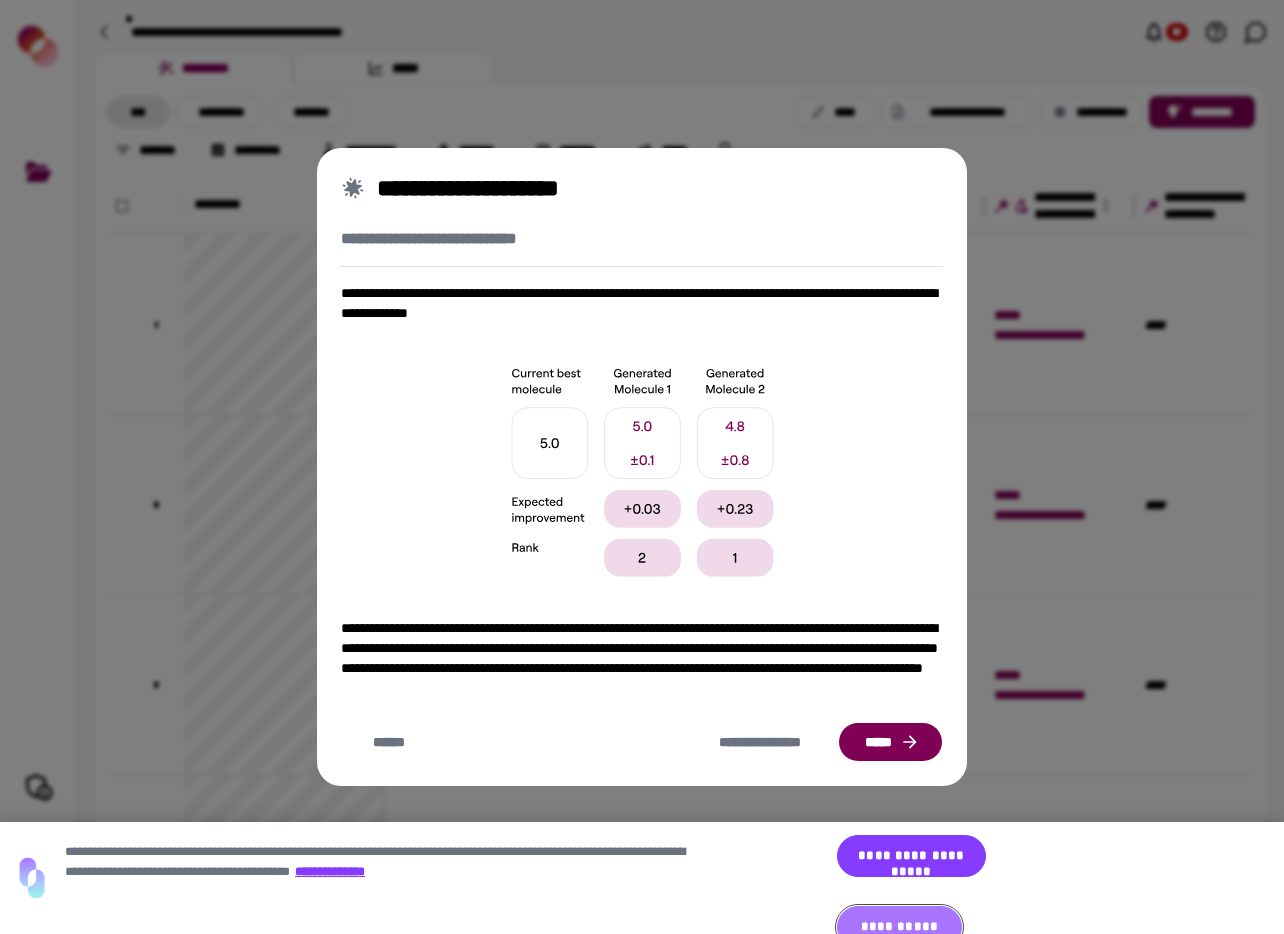 click on "**********" at bounding box center [899, 927] 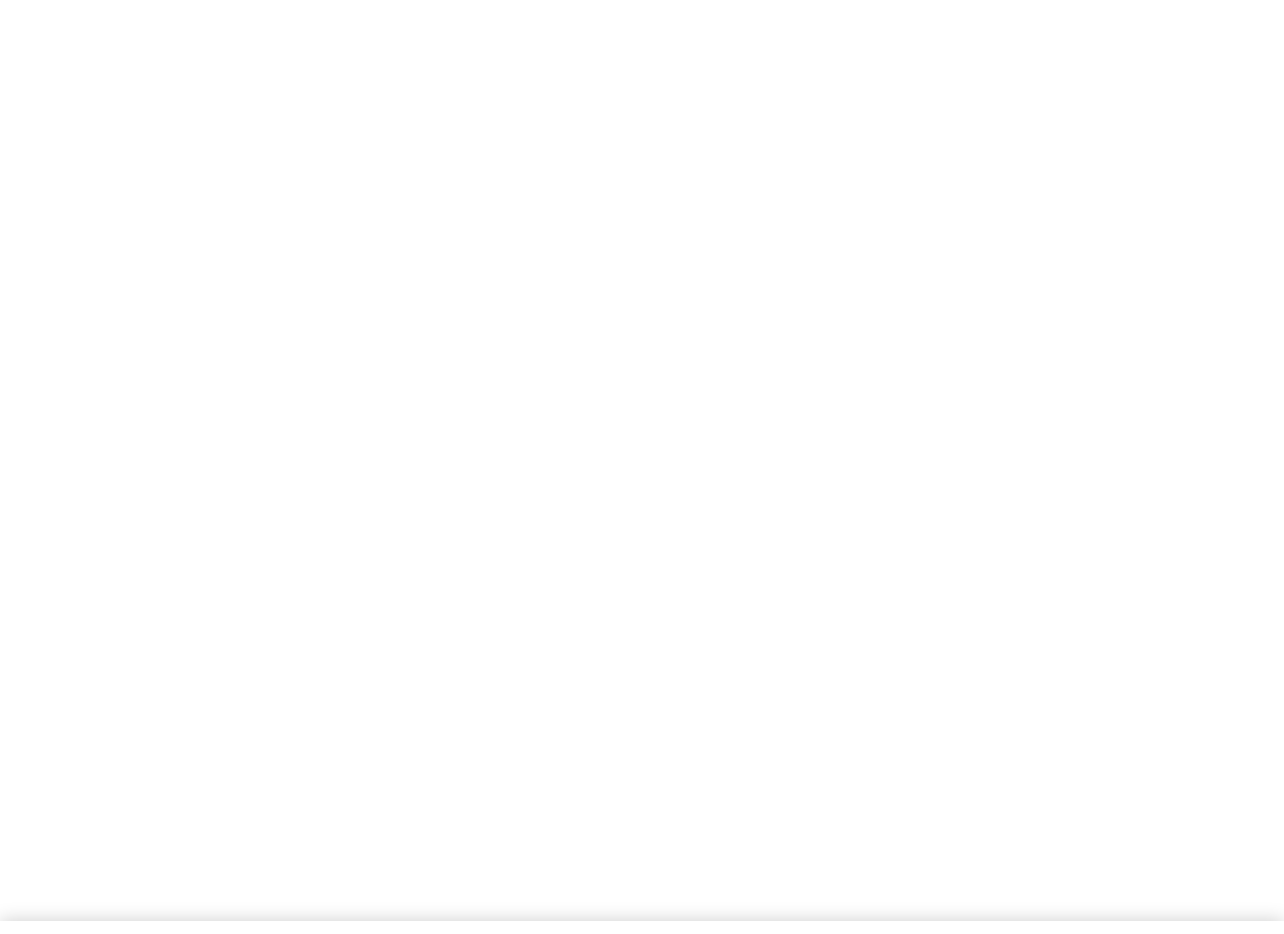scroll, scrollTop: 0, scrollLeft: 0, axis: both 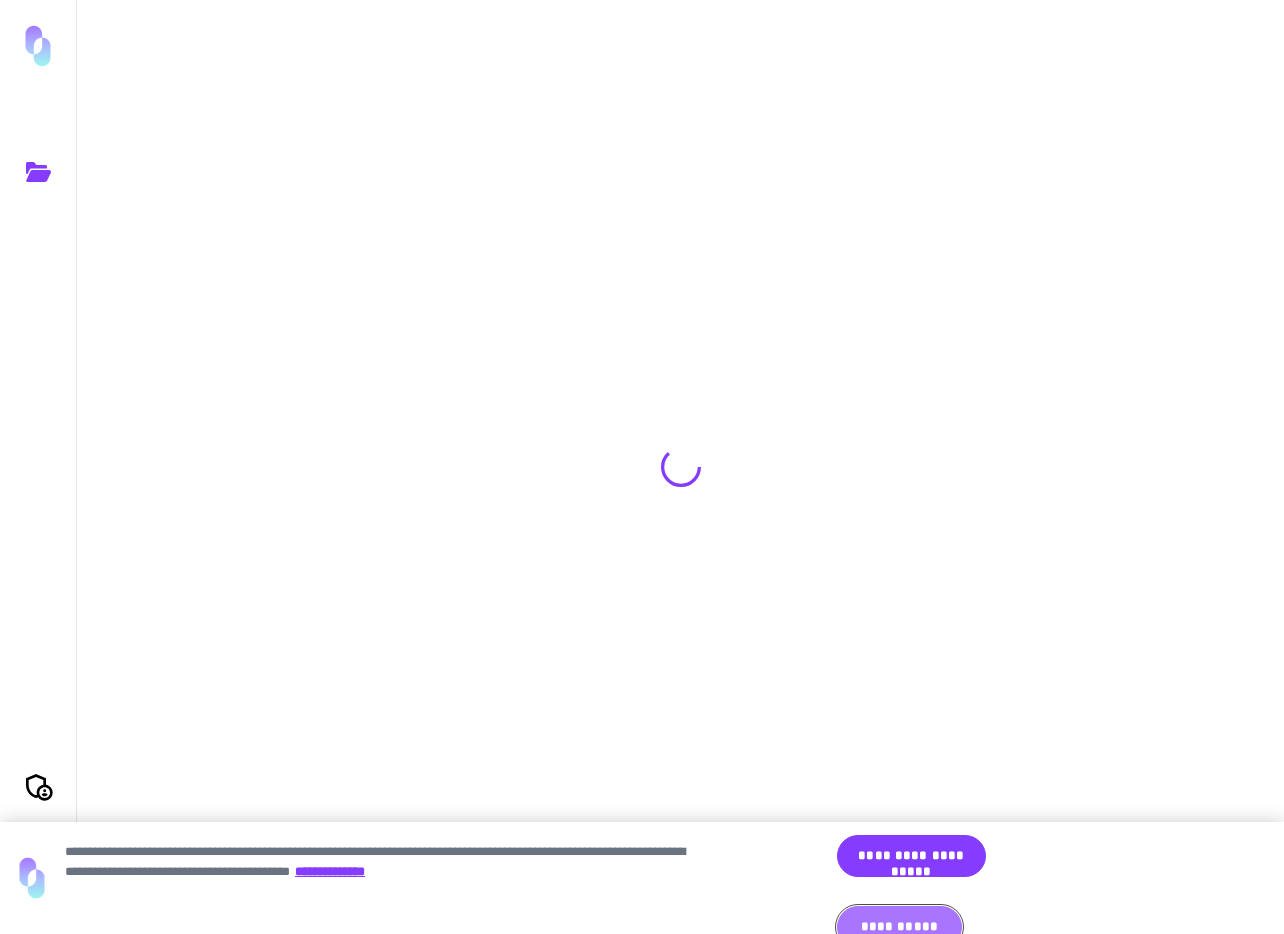 click on "**********" at bounding box center [899, 927] 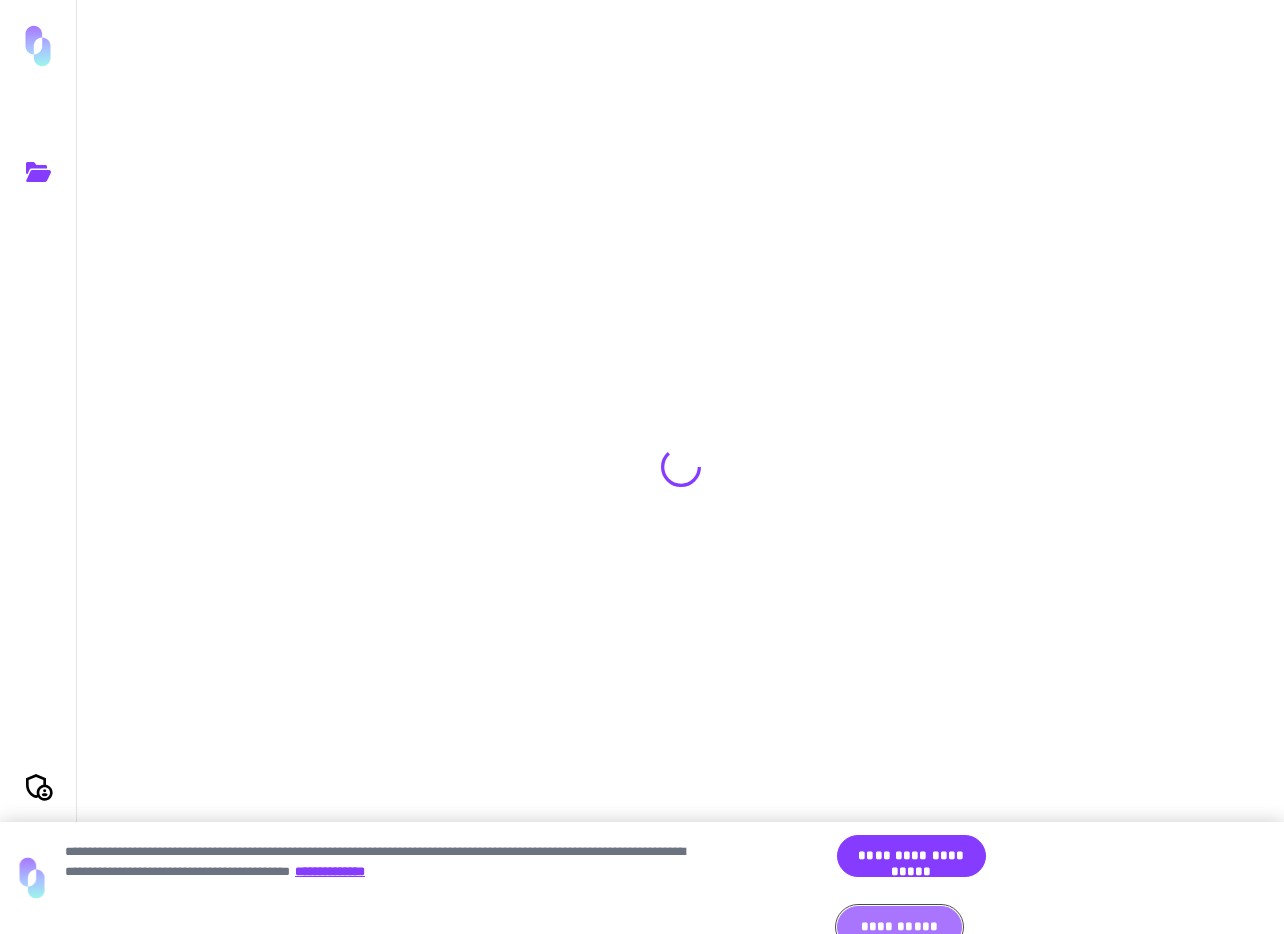 click on "**********" at bounding box center [899, 927] 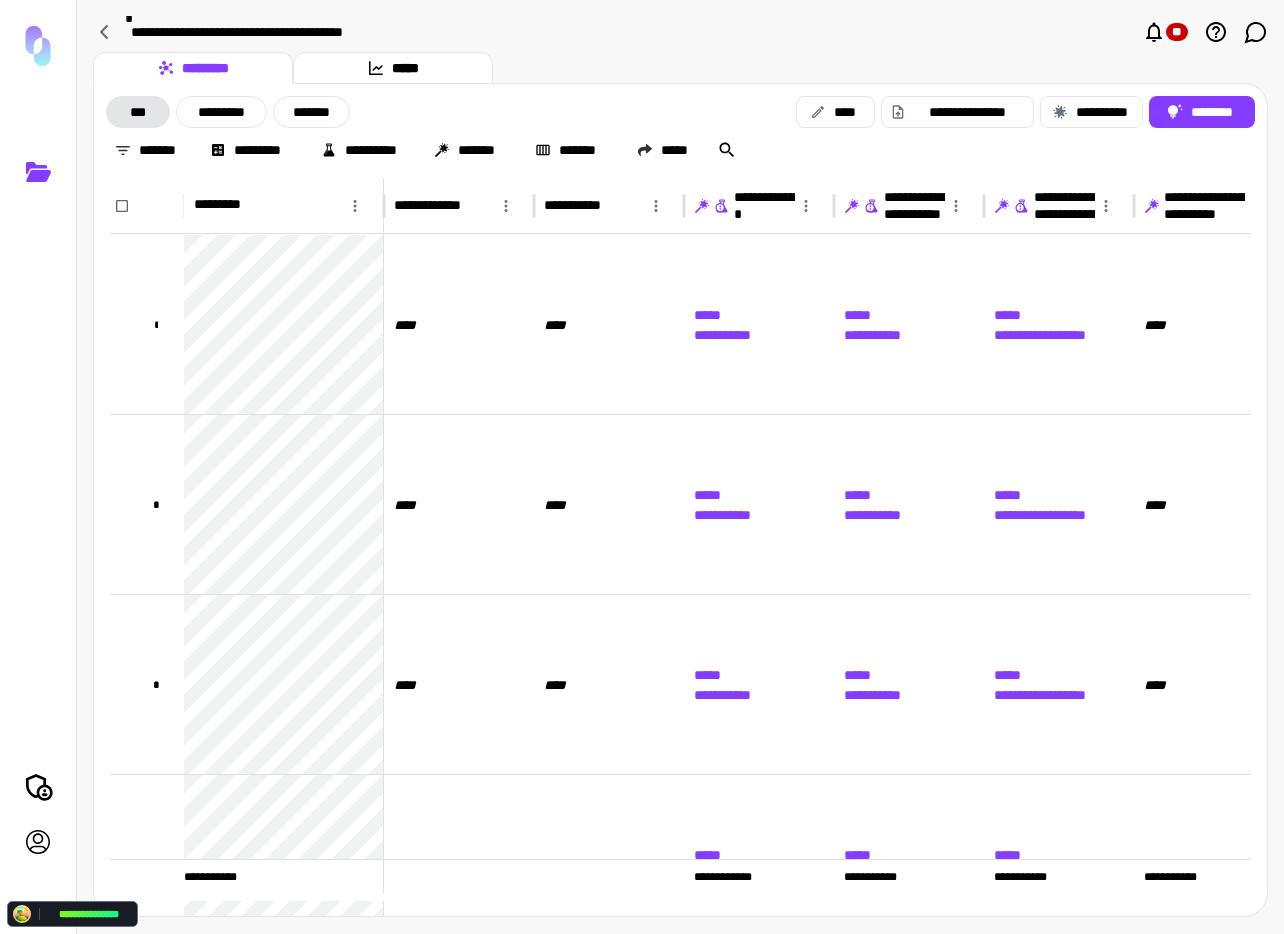 click on "********* *****" at bounding box center [680, 68] 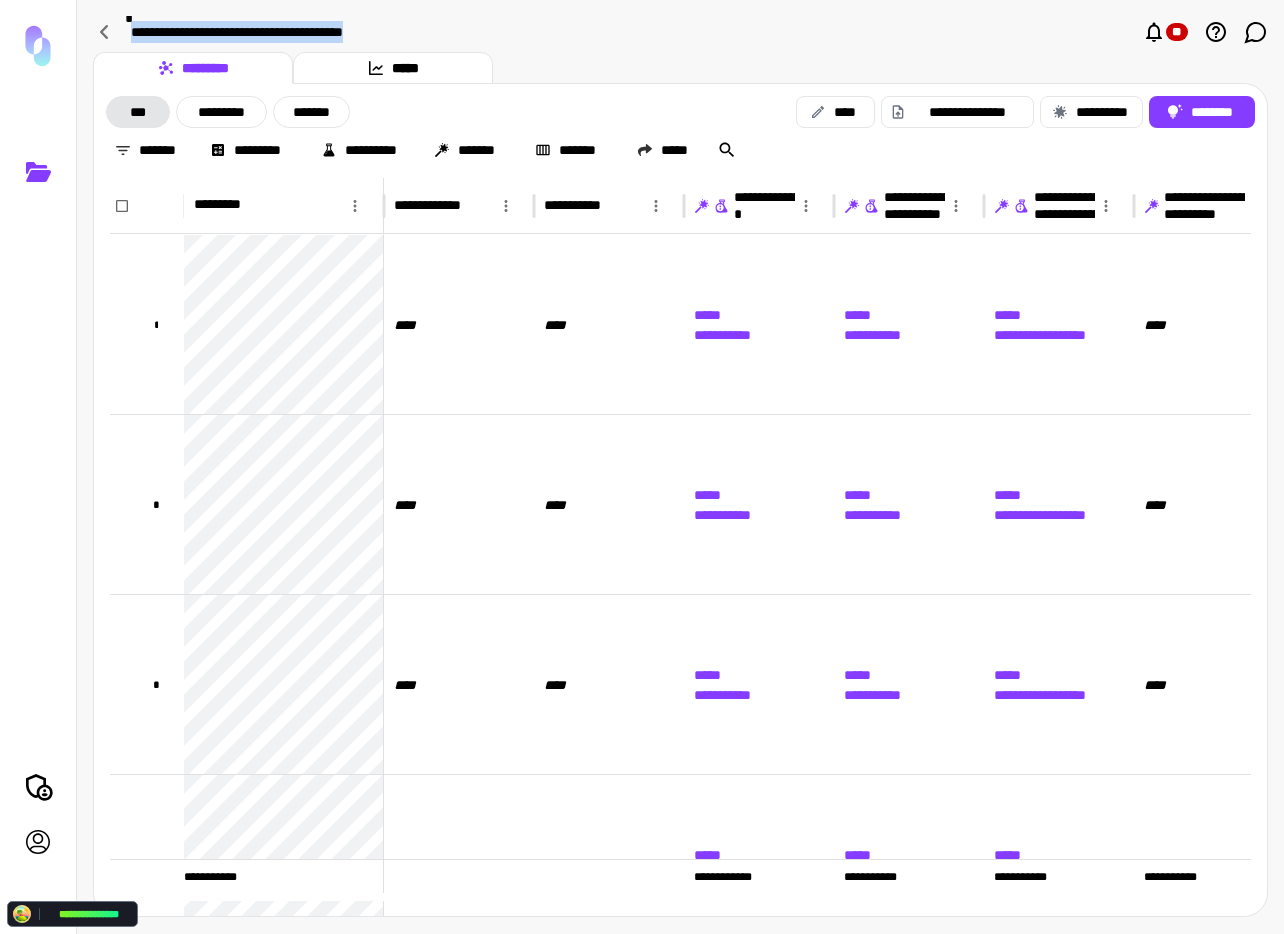 drag, startPoint x: 92, startPoint y: 5, endPoint x: 614, endPoint y: 37, distance: 522.9799 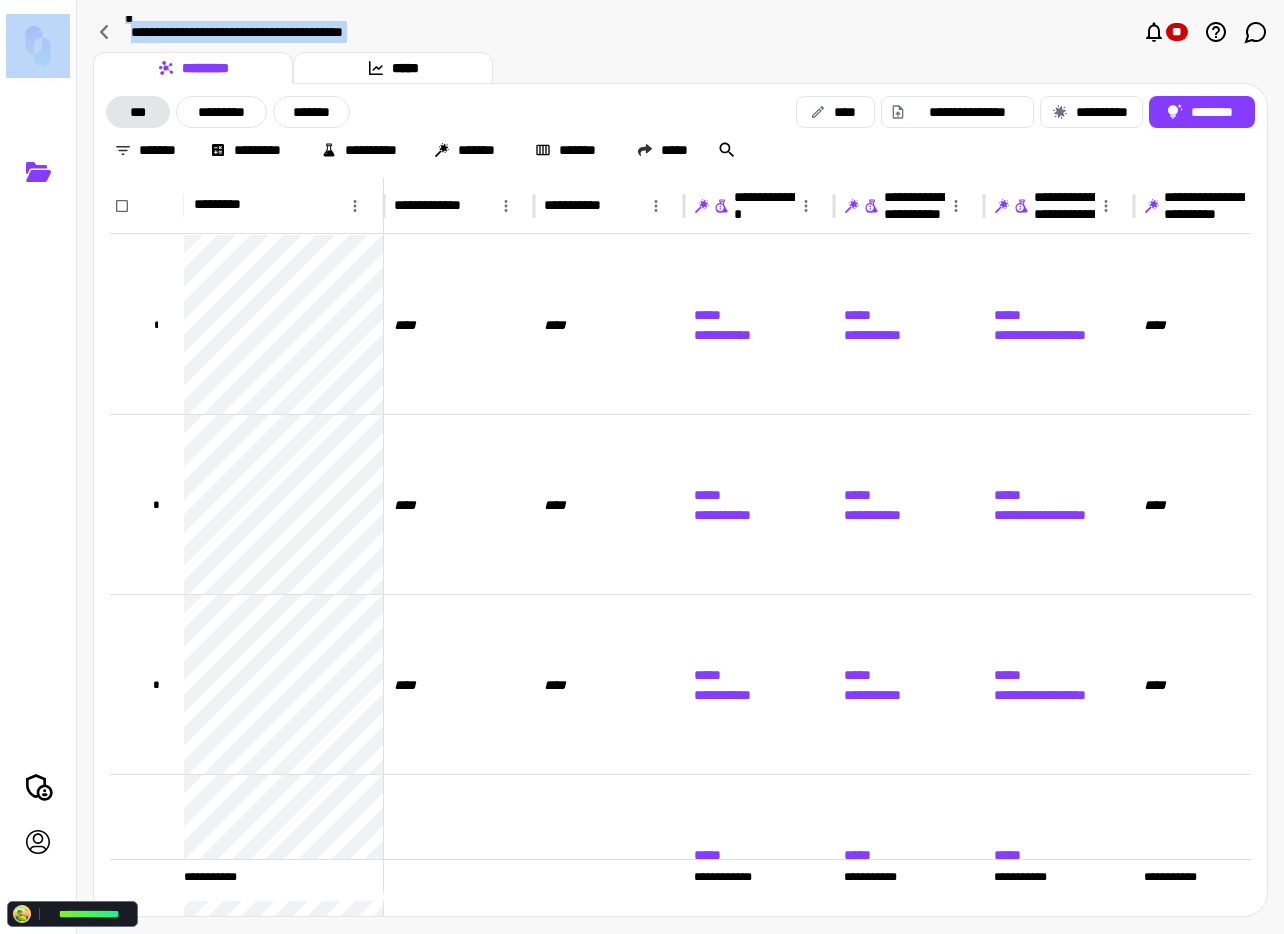 drag, startPoint x: 703, startPoint y: 54, endPoint x: 90, endPoint y: 1, distance: 615.2869 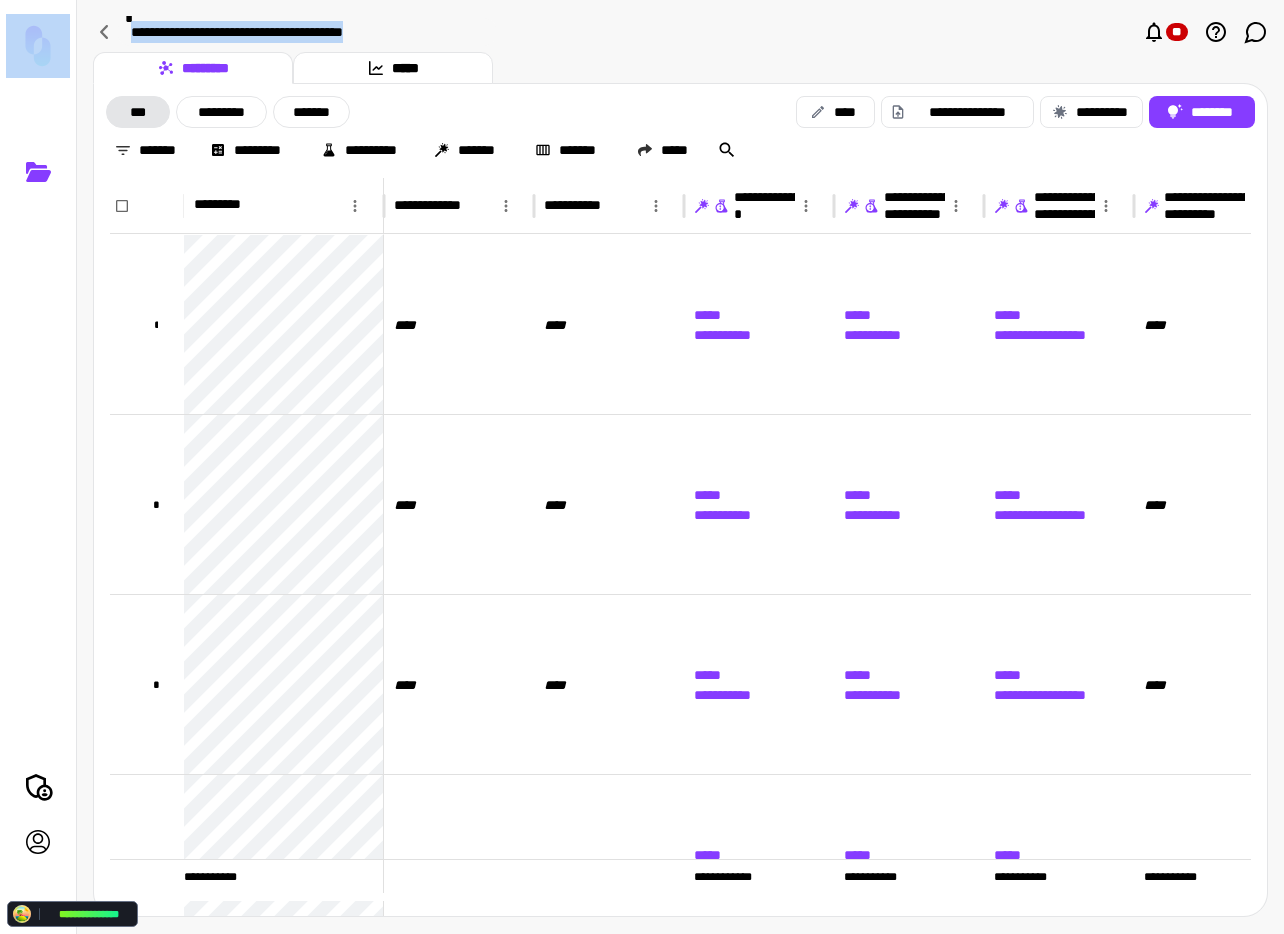 drag, startPoint x: 16, startPoint y: 2, endPoint x: 640, endPoint y: 32, distance: 624.72076 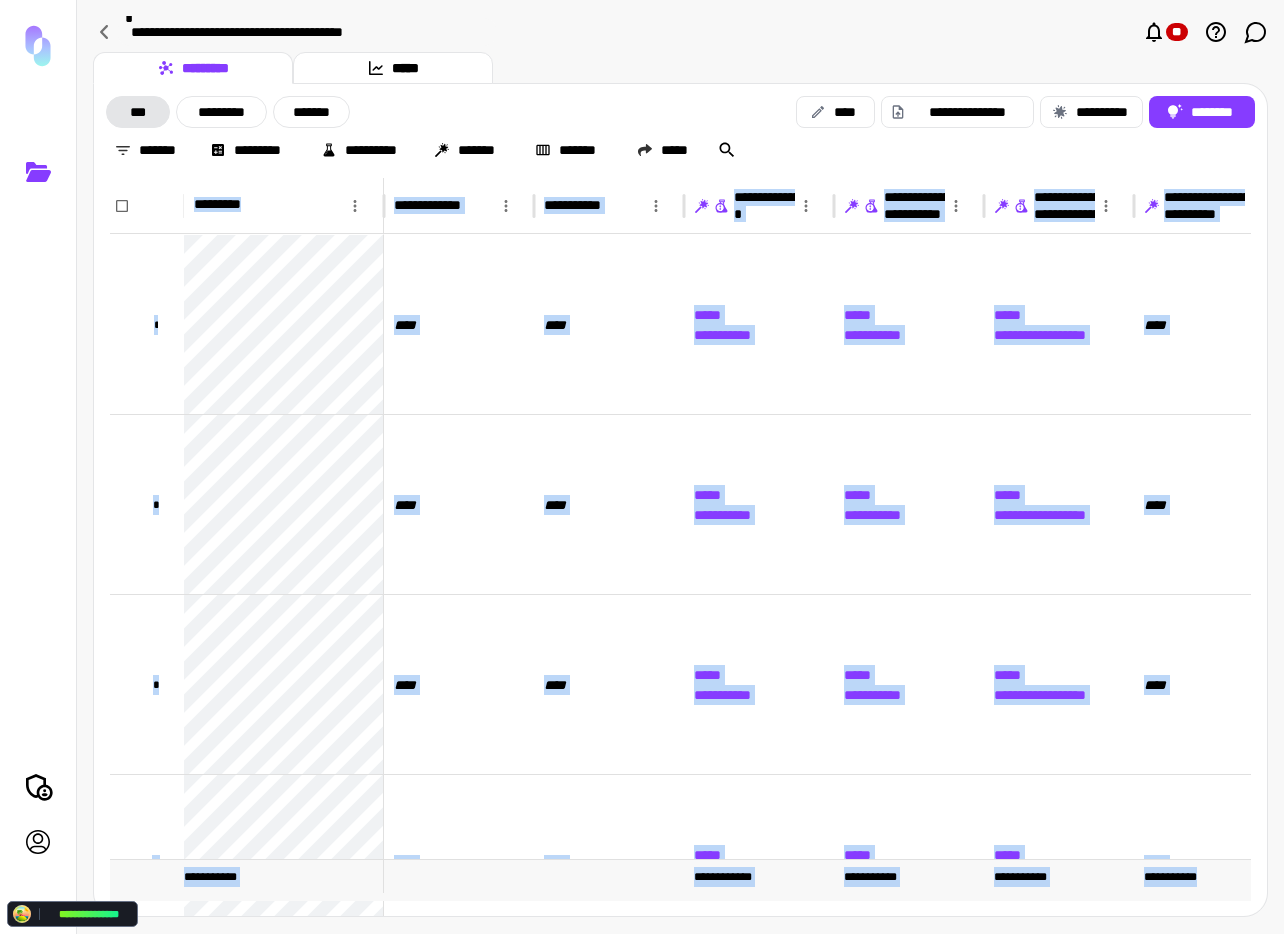 drag, startPoint x: 835, startPoint y: 42, endPoint x: 1218, endPoint y: 895, distance: 935.03906 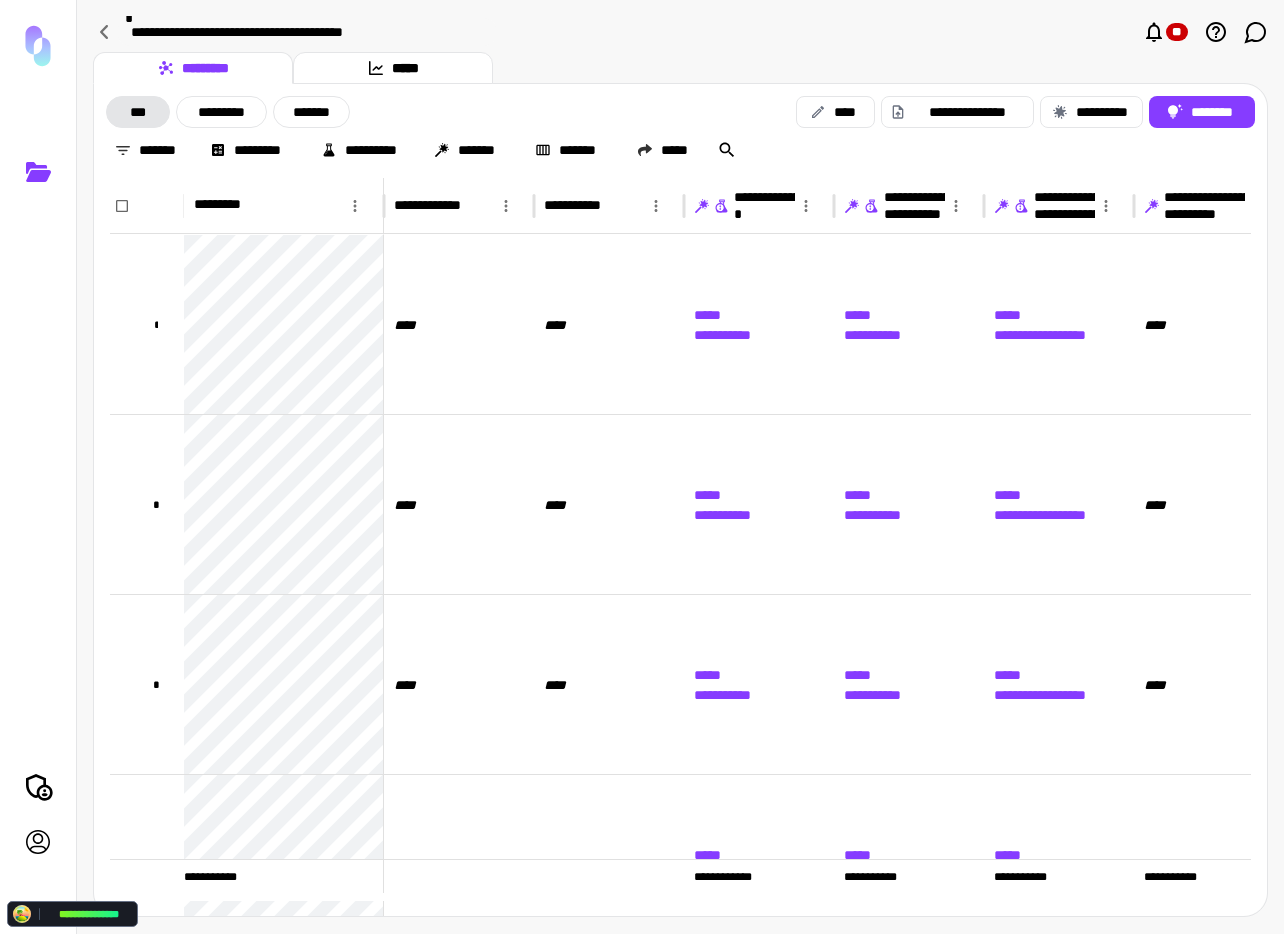 click on "**********" at bounding box center (680, 32) 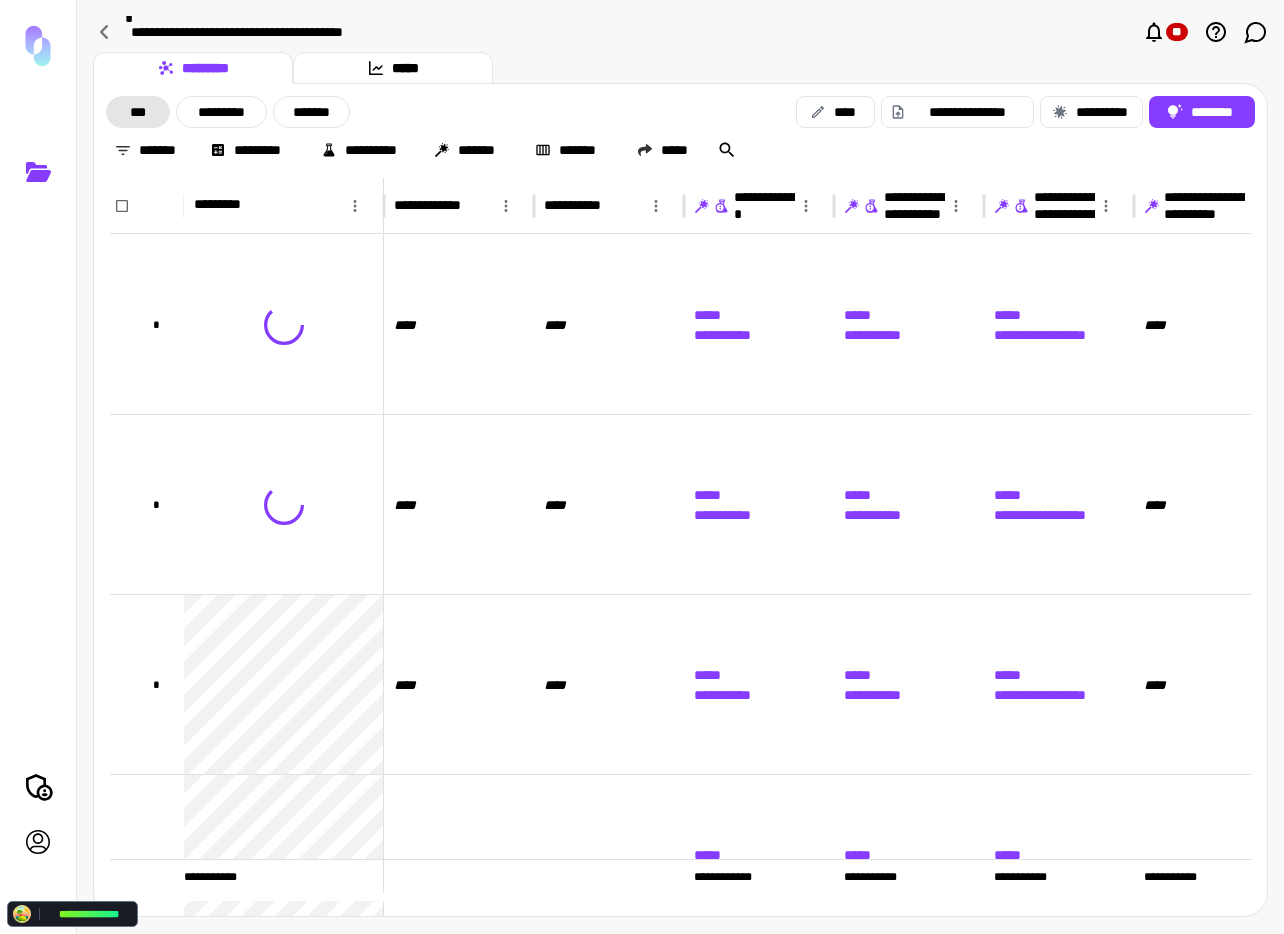 scroll, scrollTop: 0, scrollLeft: 0, axis: both 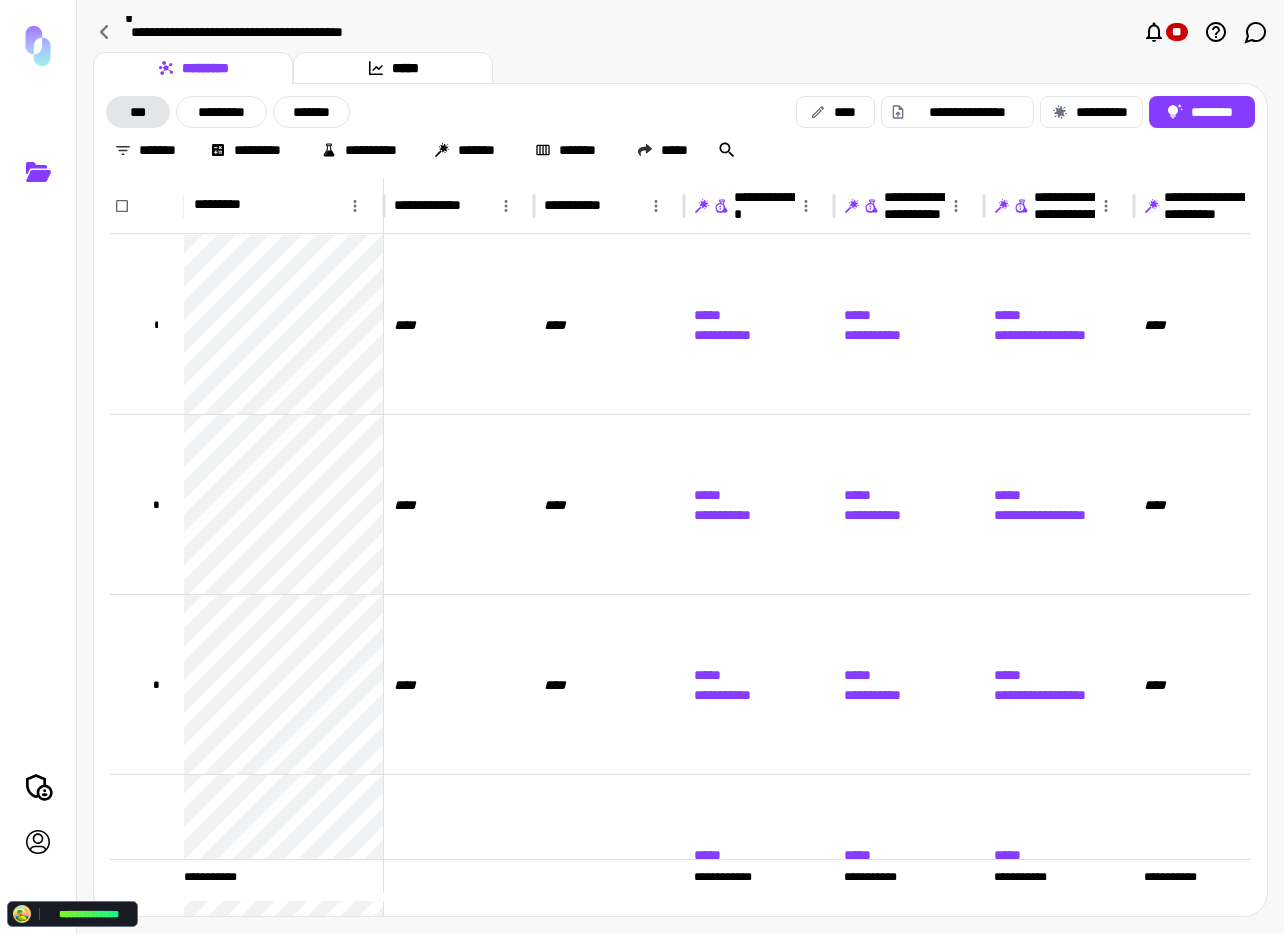 drag, startPoint x: 652, startPoint y: 52, endPoint x: 497, endPoint y: 45, distance: 155.15799 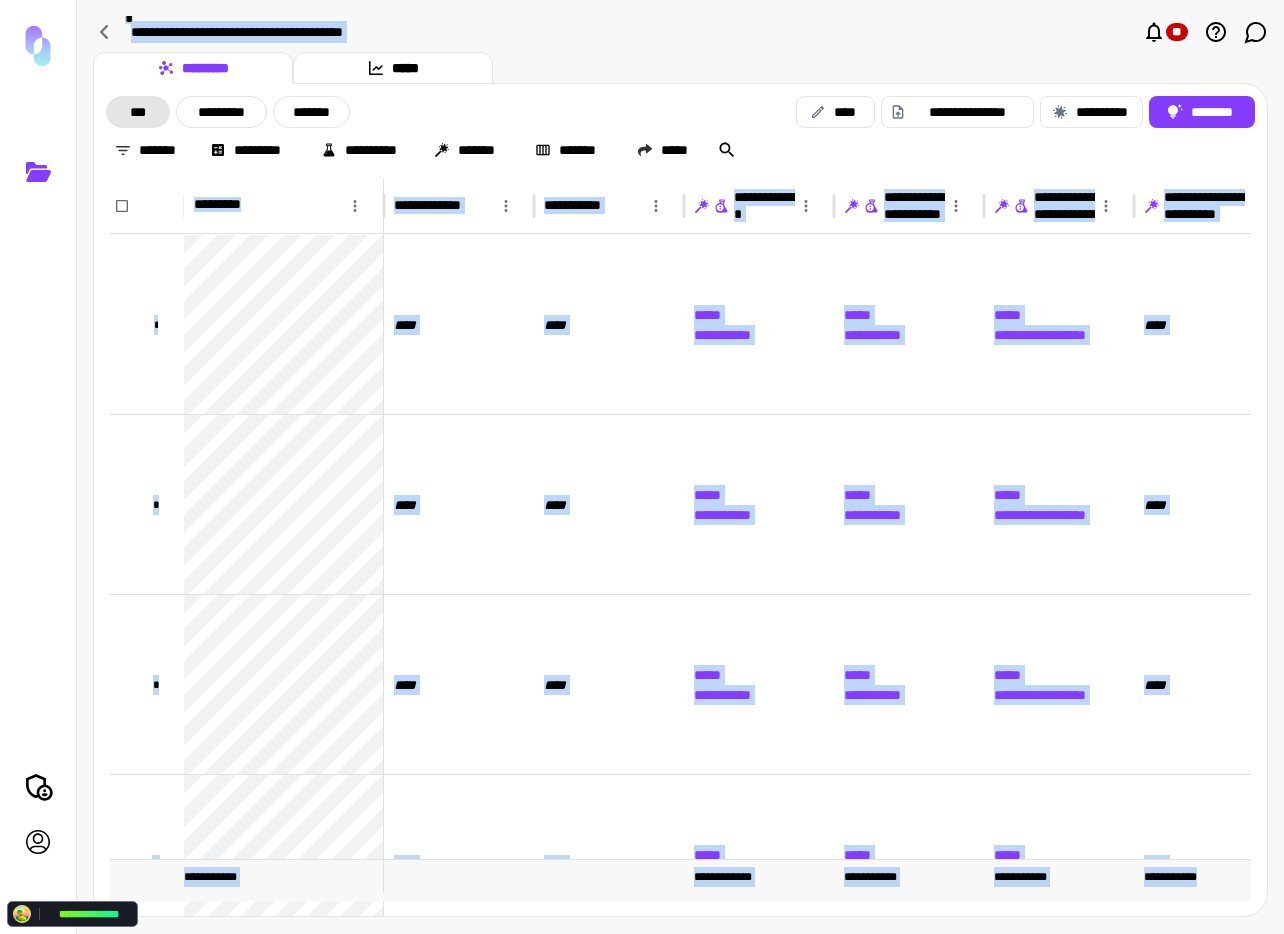 drag, startPoint x: 91, startPoint y: 5, endPoint x: 1225, endPoint y: 878, distance: 1431.1132 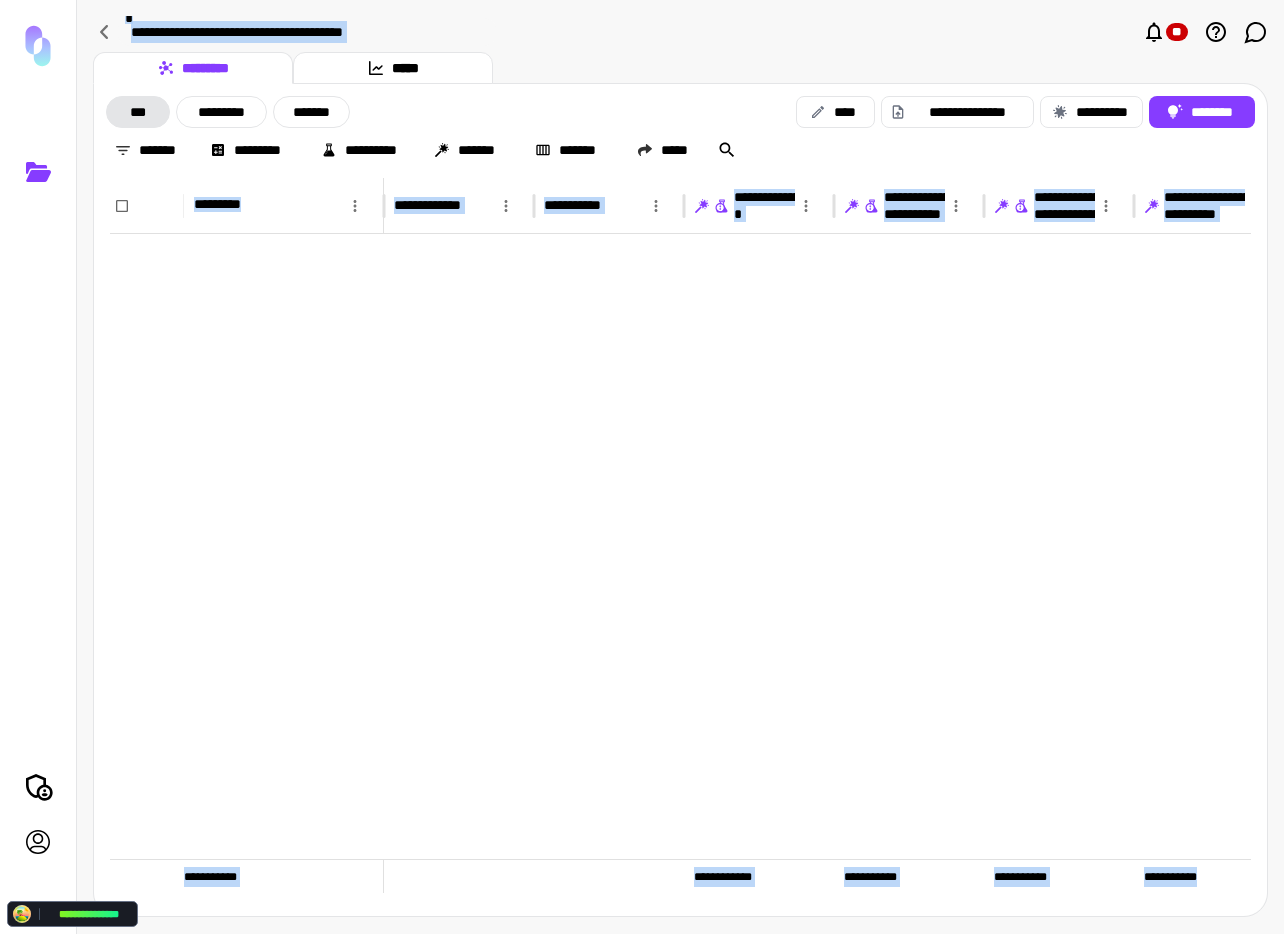 scroll, scrollTop: 2566, scrollLeft: 0, axis: vertical 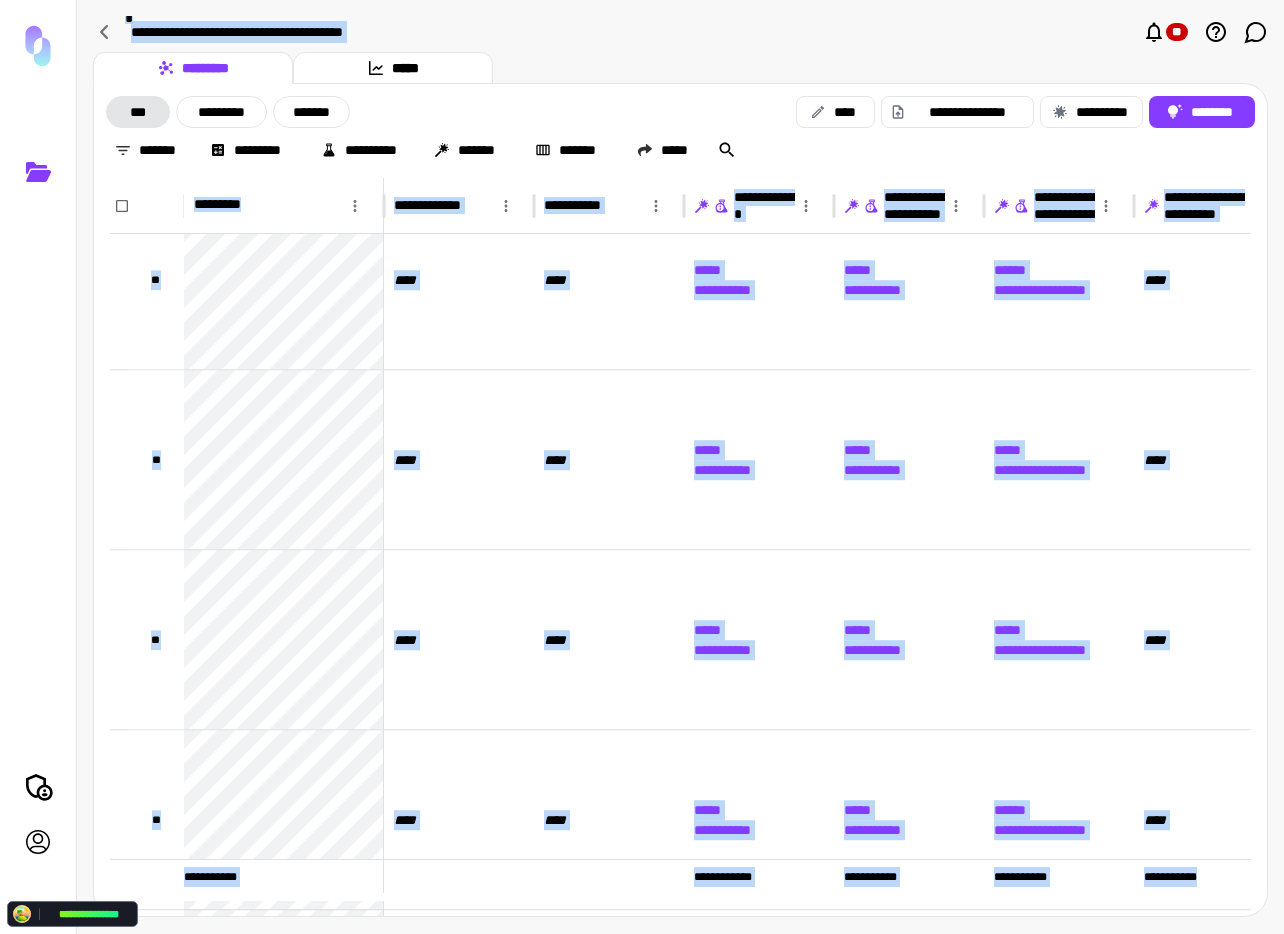 click on "**********" at bounding box center (680, 32) 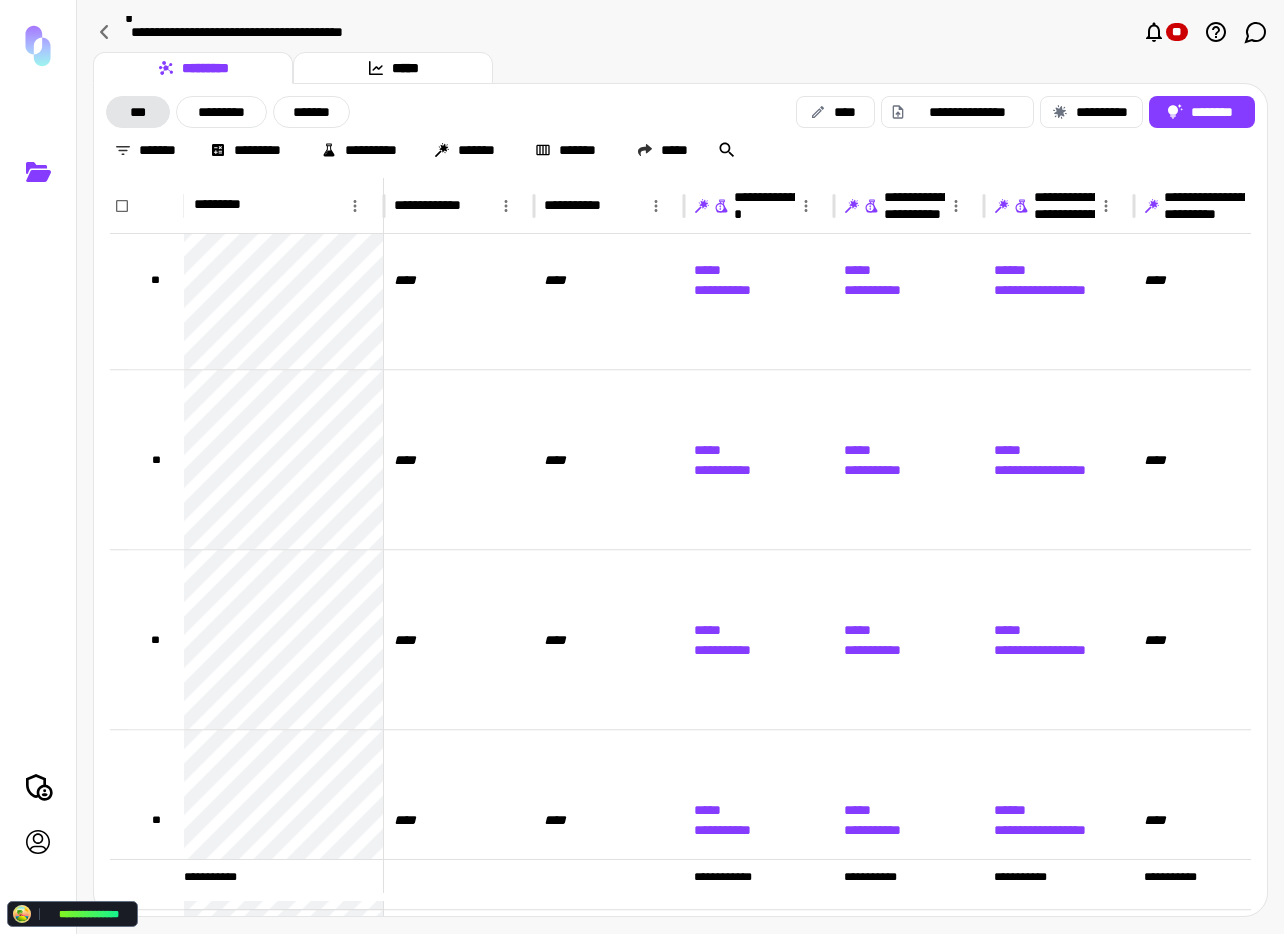 click on "********* *****" at bounding box center (680, 68) 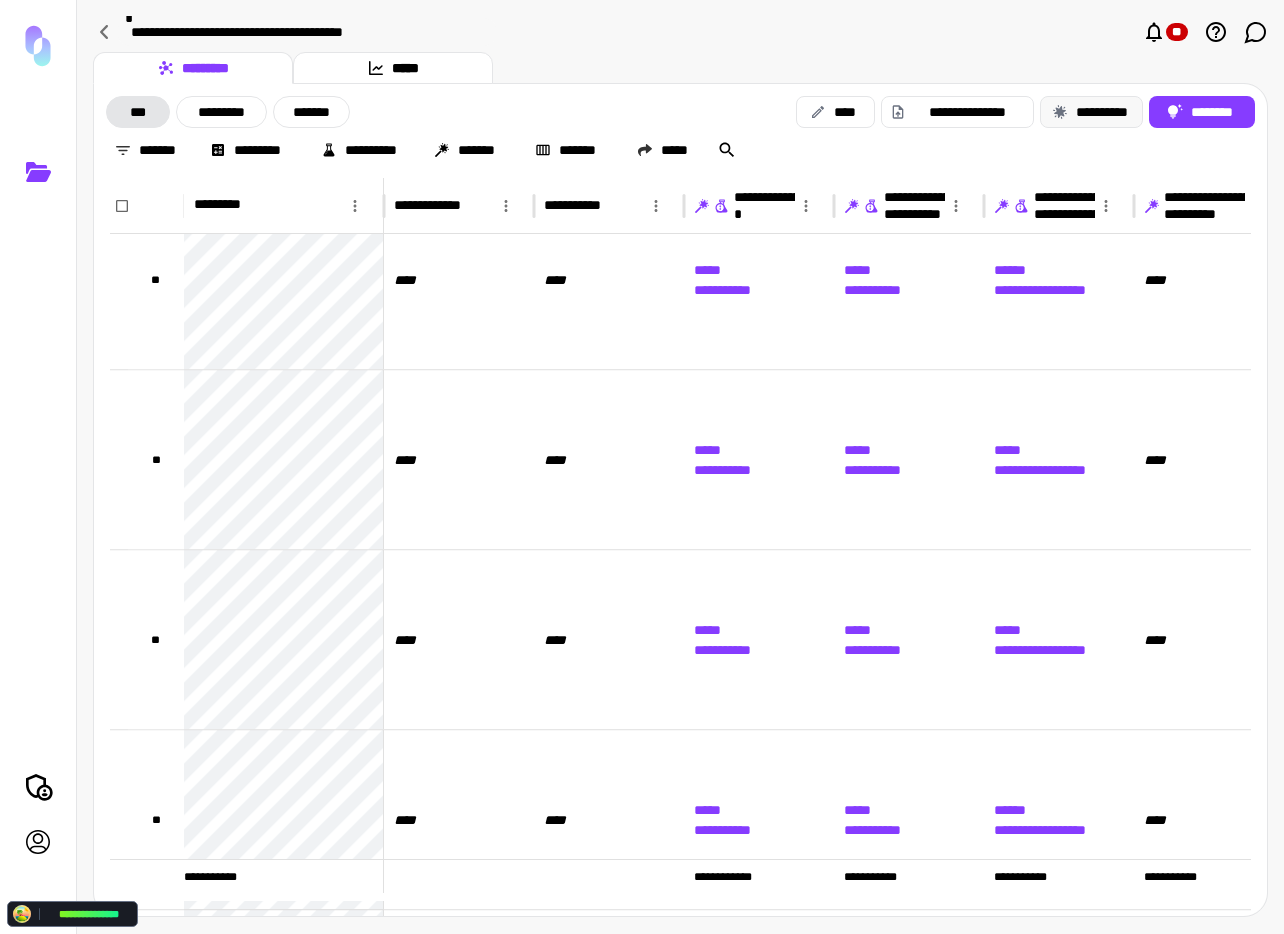 click on "**********" at bounding box center [1091, 112] 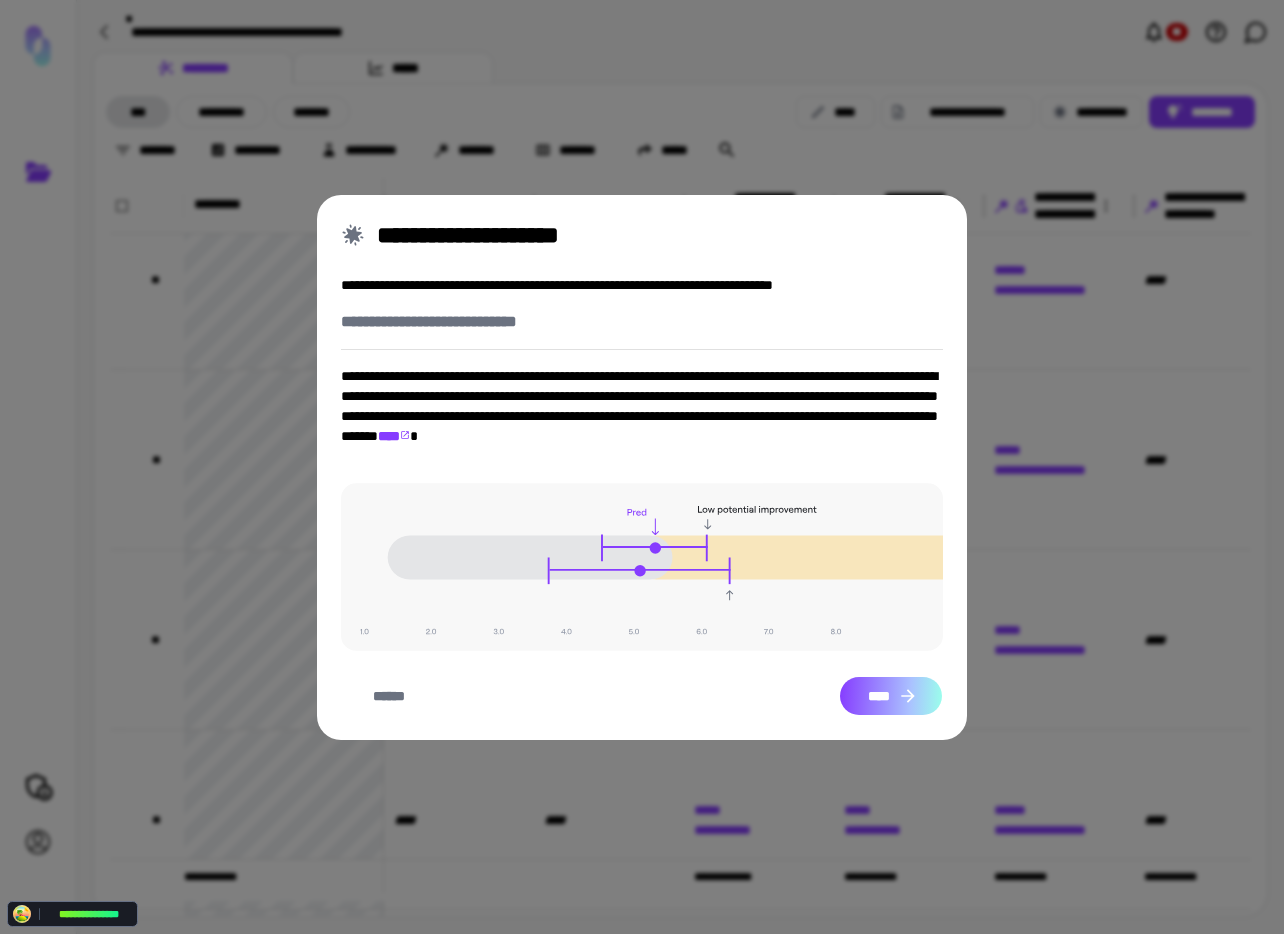 click on "****" at bounding box center (891, 696) 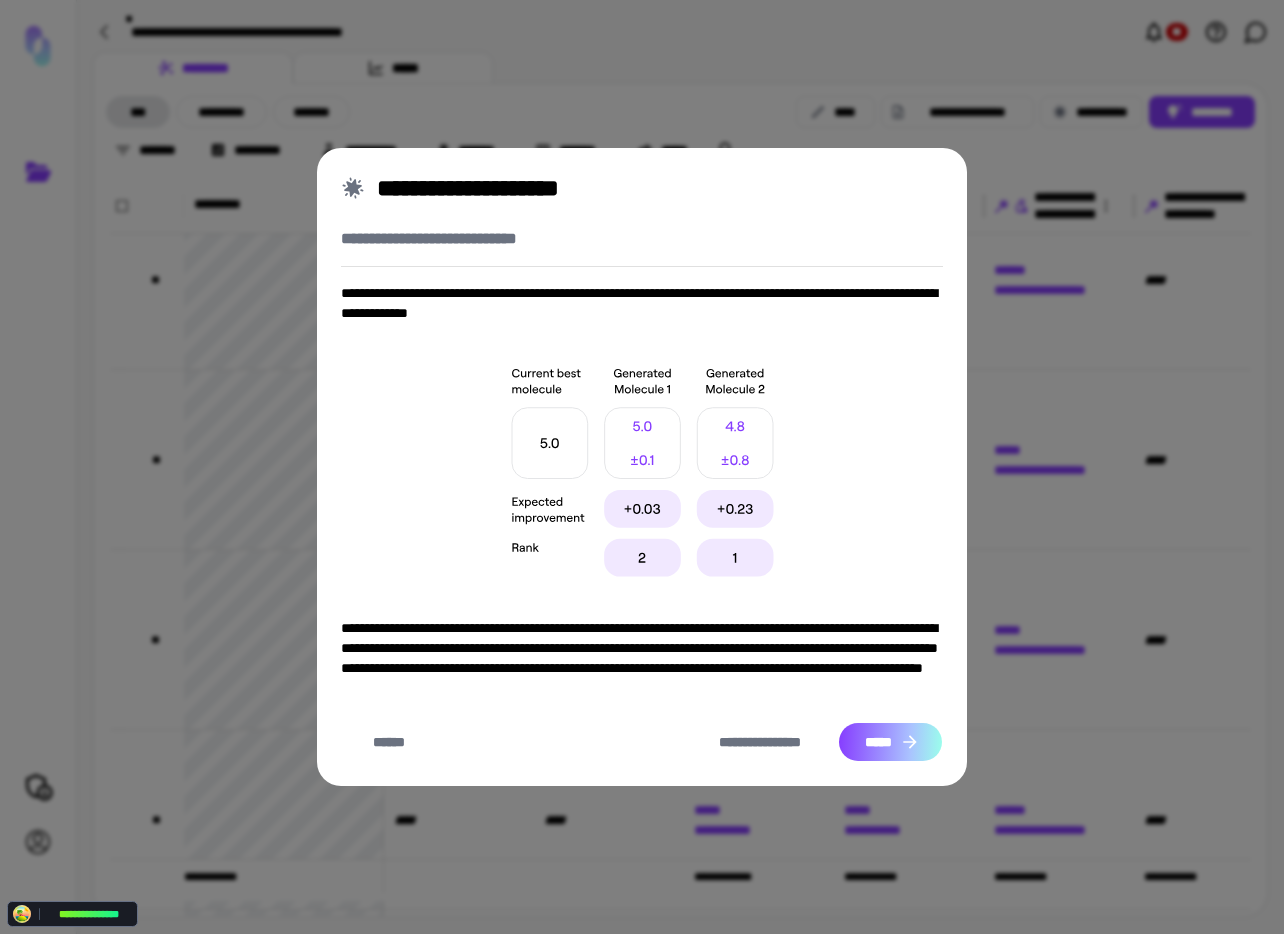 click on "*****" at bounding box center [890, 742] 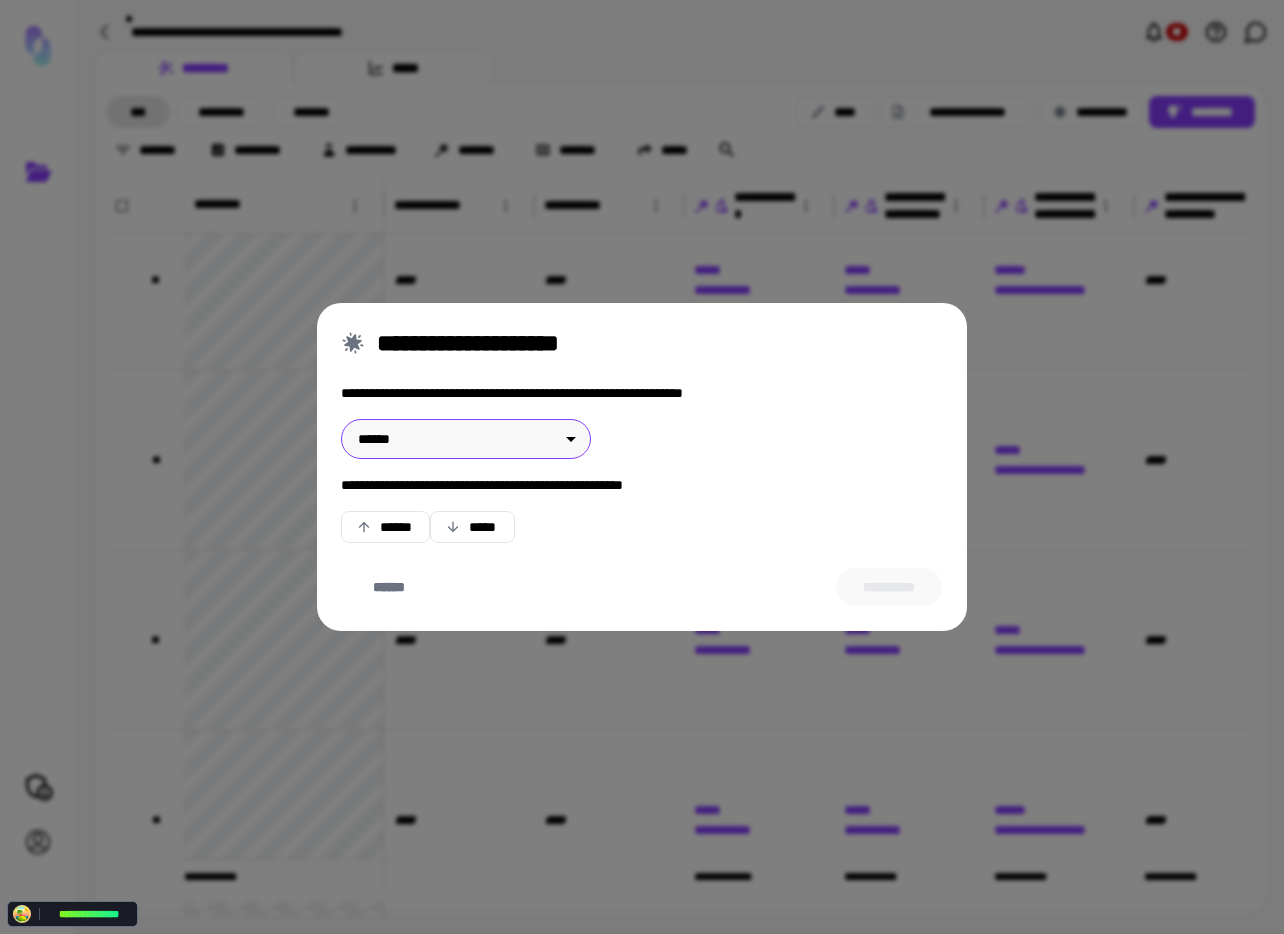 click on "**********" at bounding box center [642, 467] 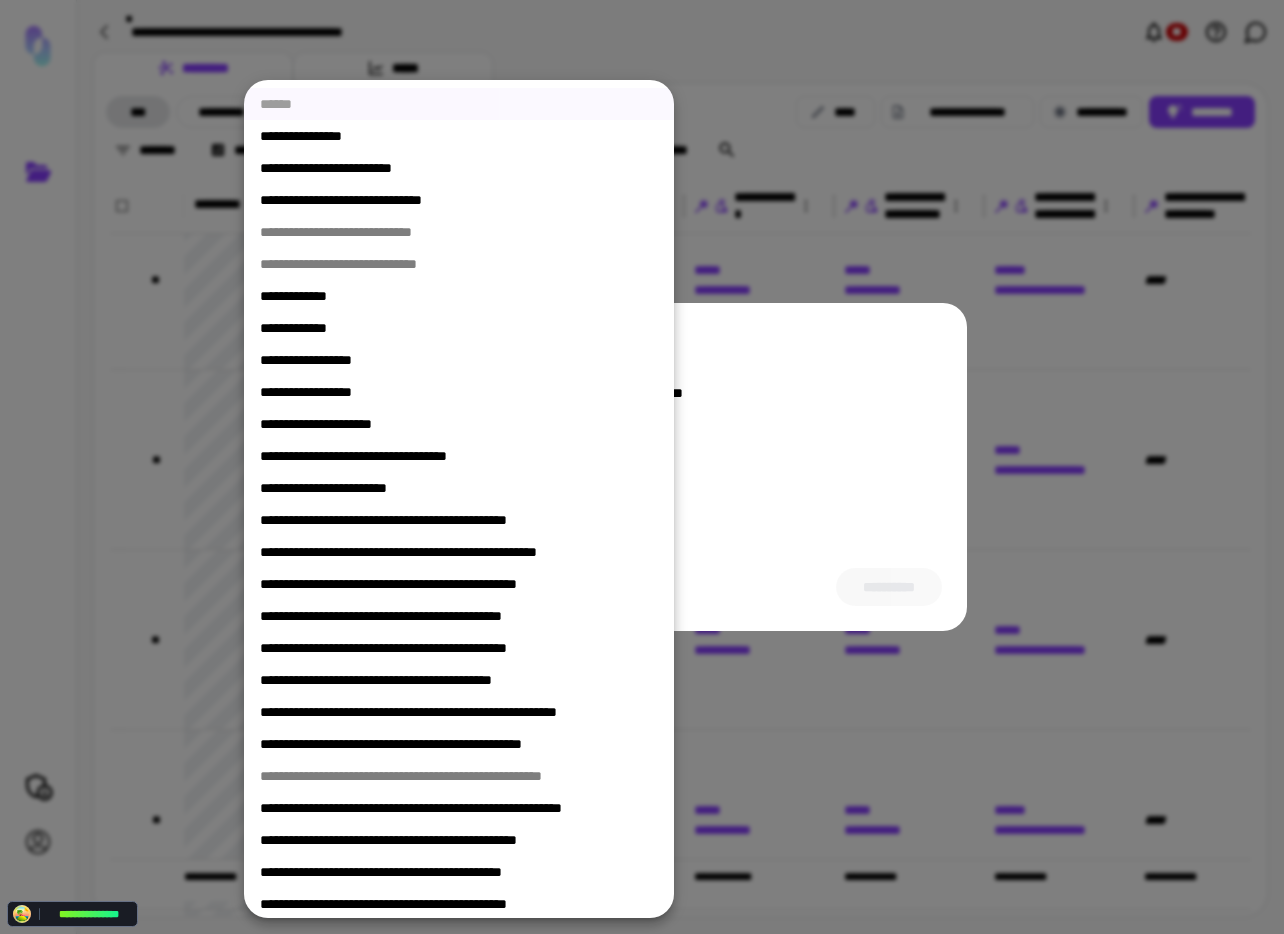 click at bounding box center [642, 467] 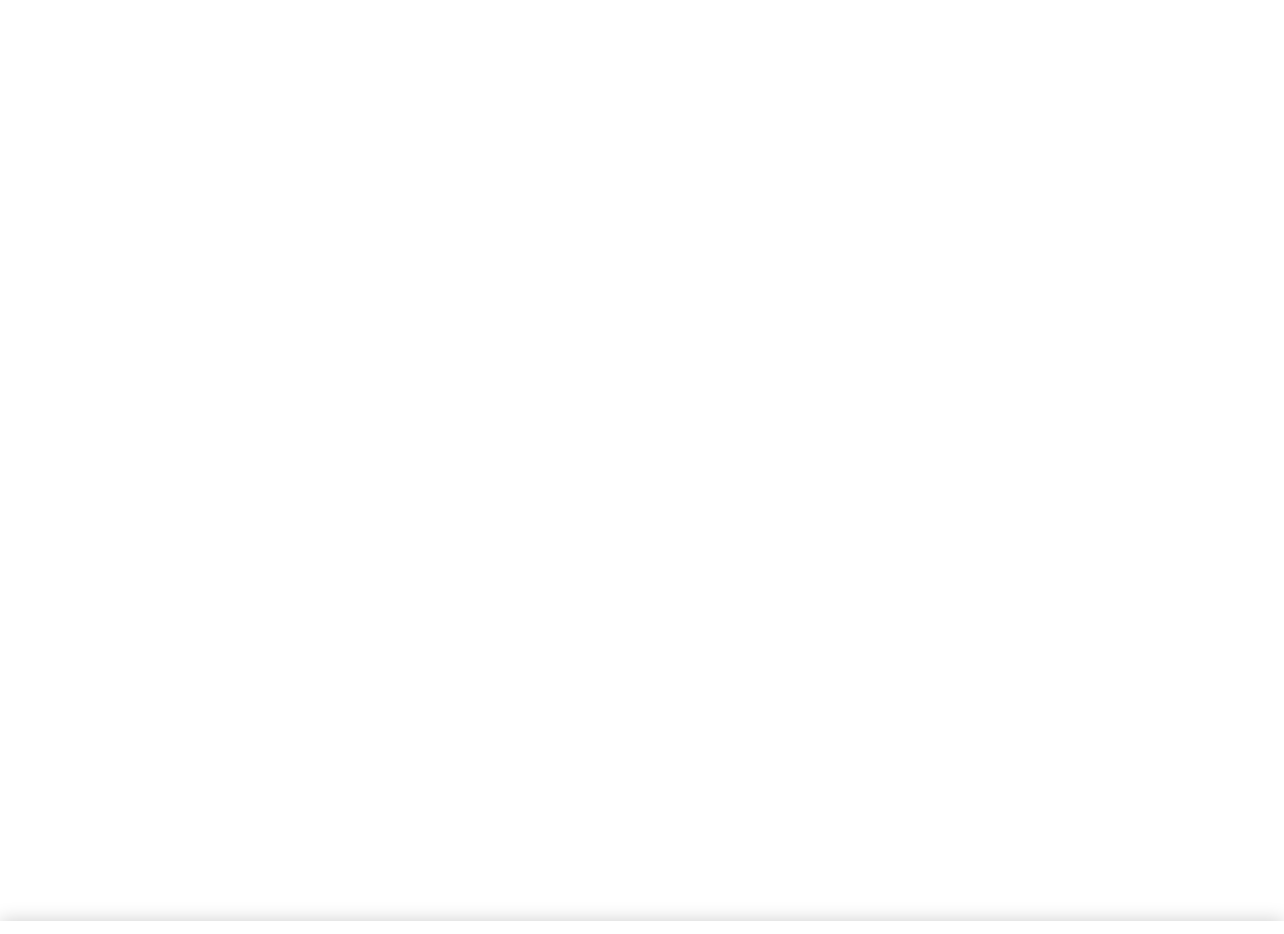 scroll, scrollTop: 0, scrollLeft: 0, axis: both 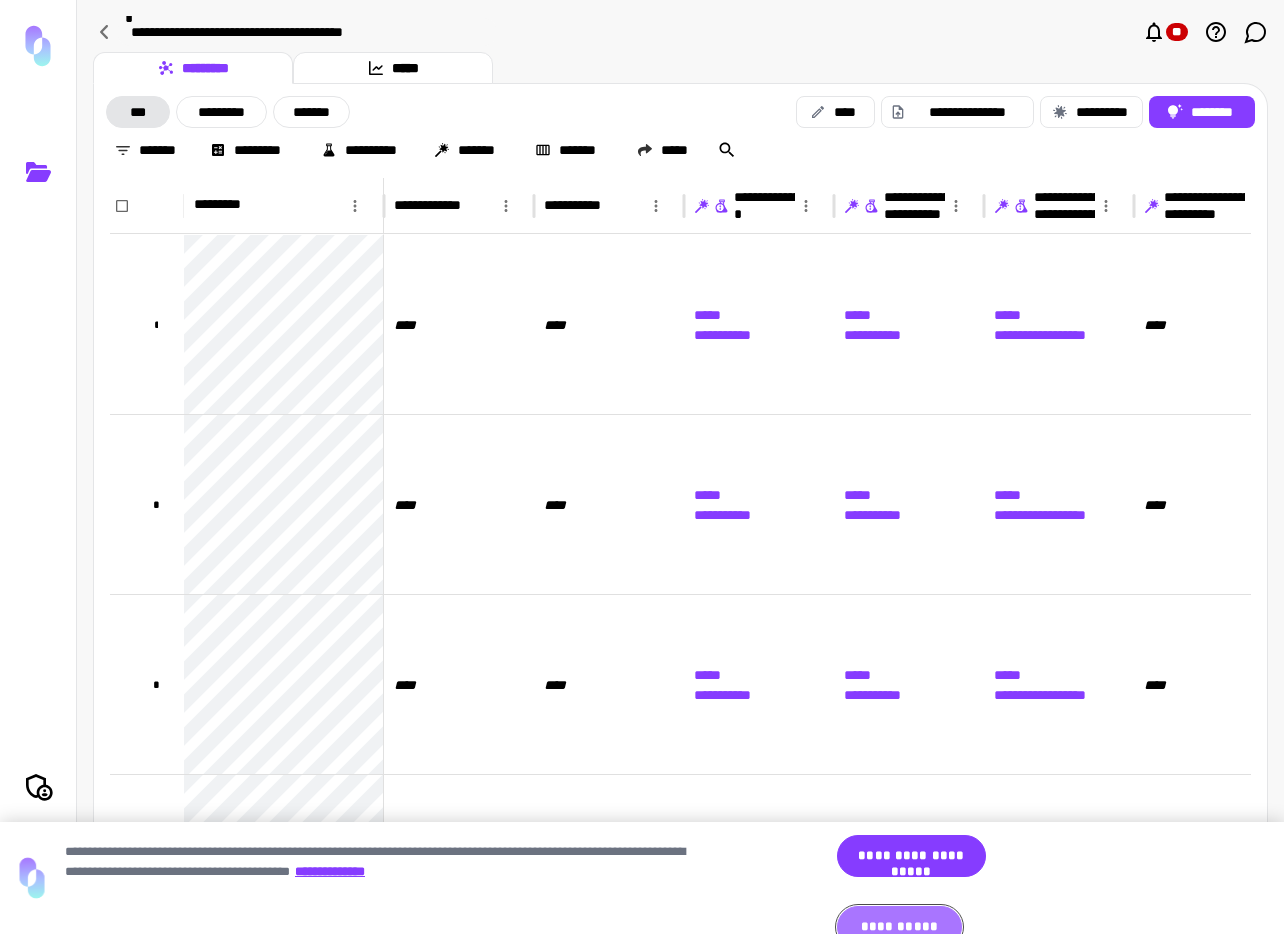 click on "**********" at bounding box center [899, 927] 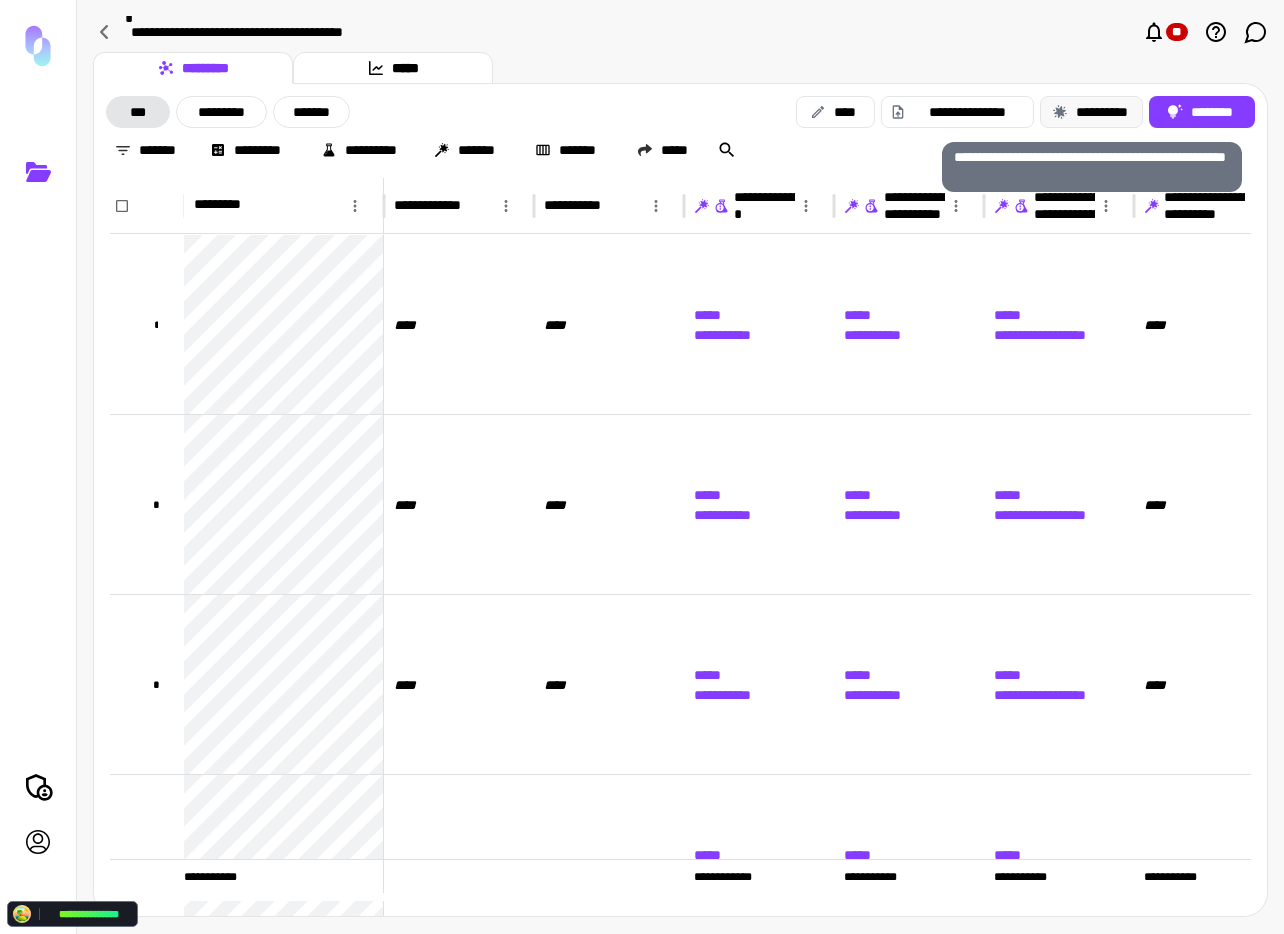 click 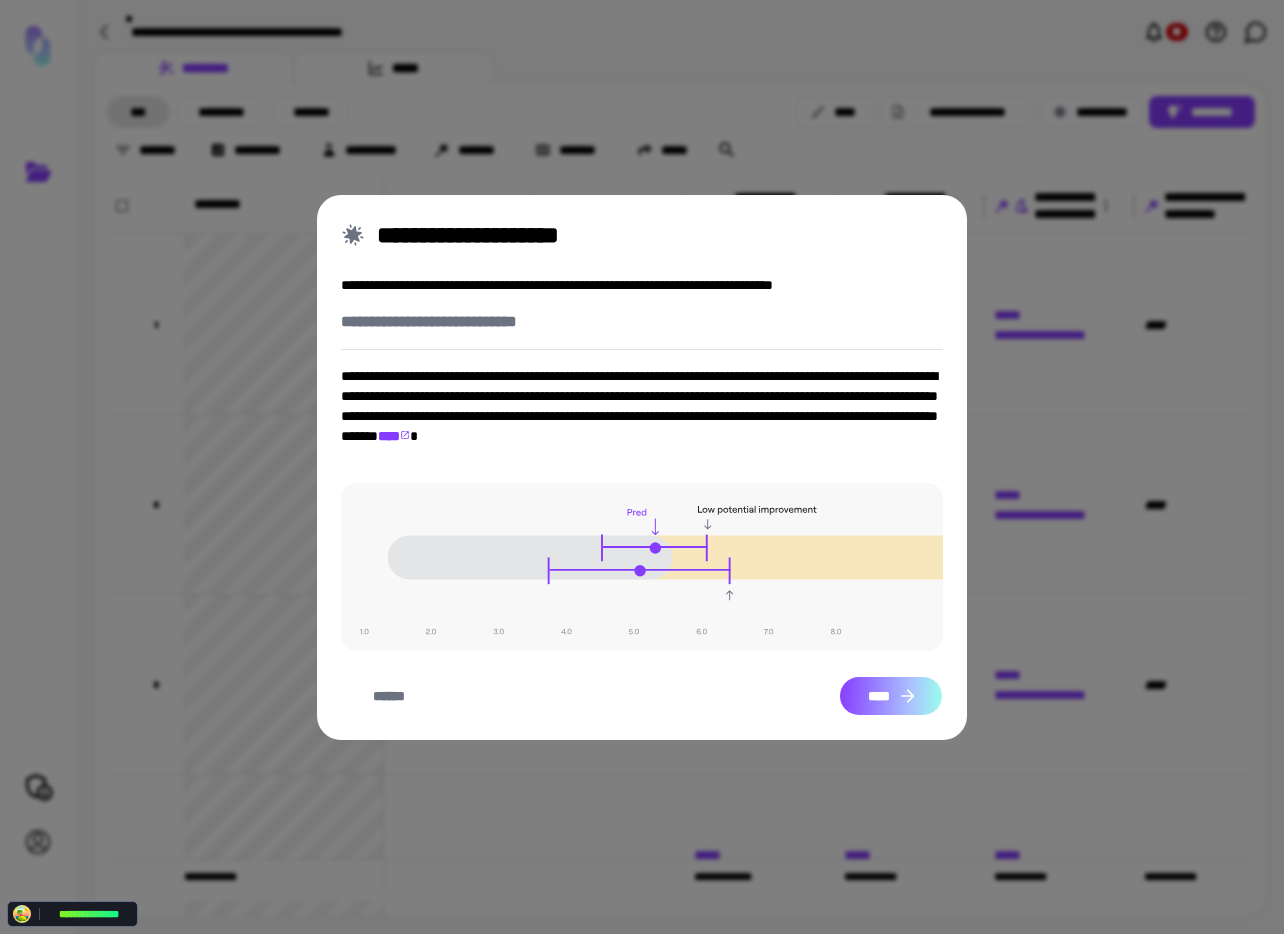 click on "****" at bounding box center (891, 696) 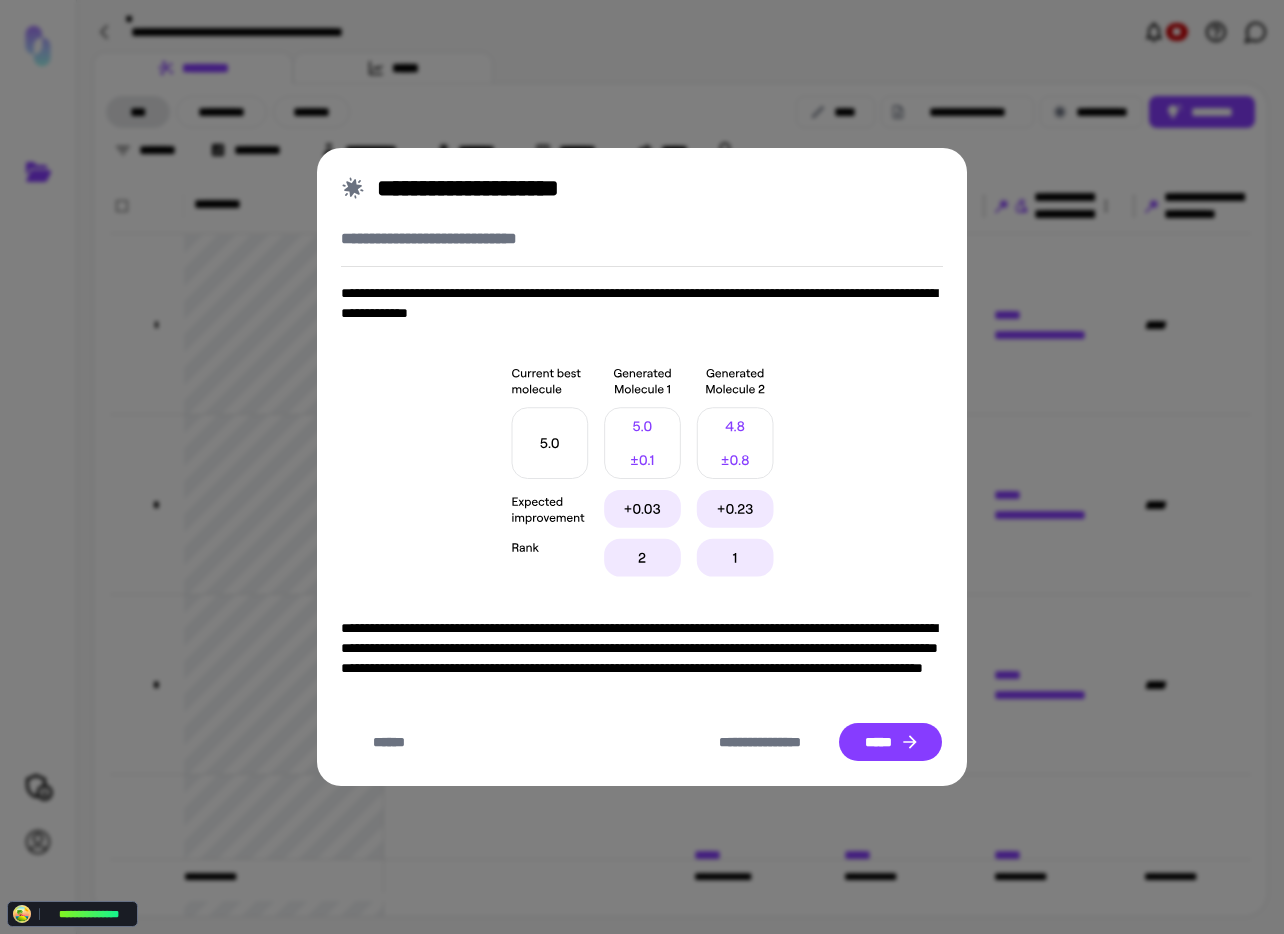 click on "**********" at bounding box center (642, 467) 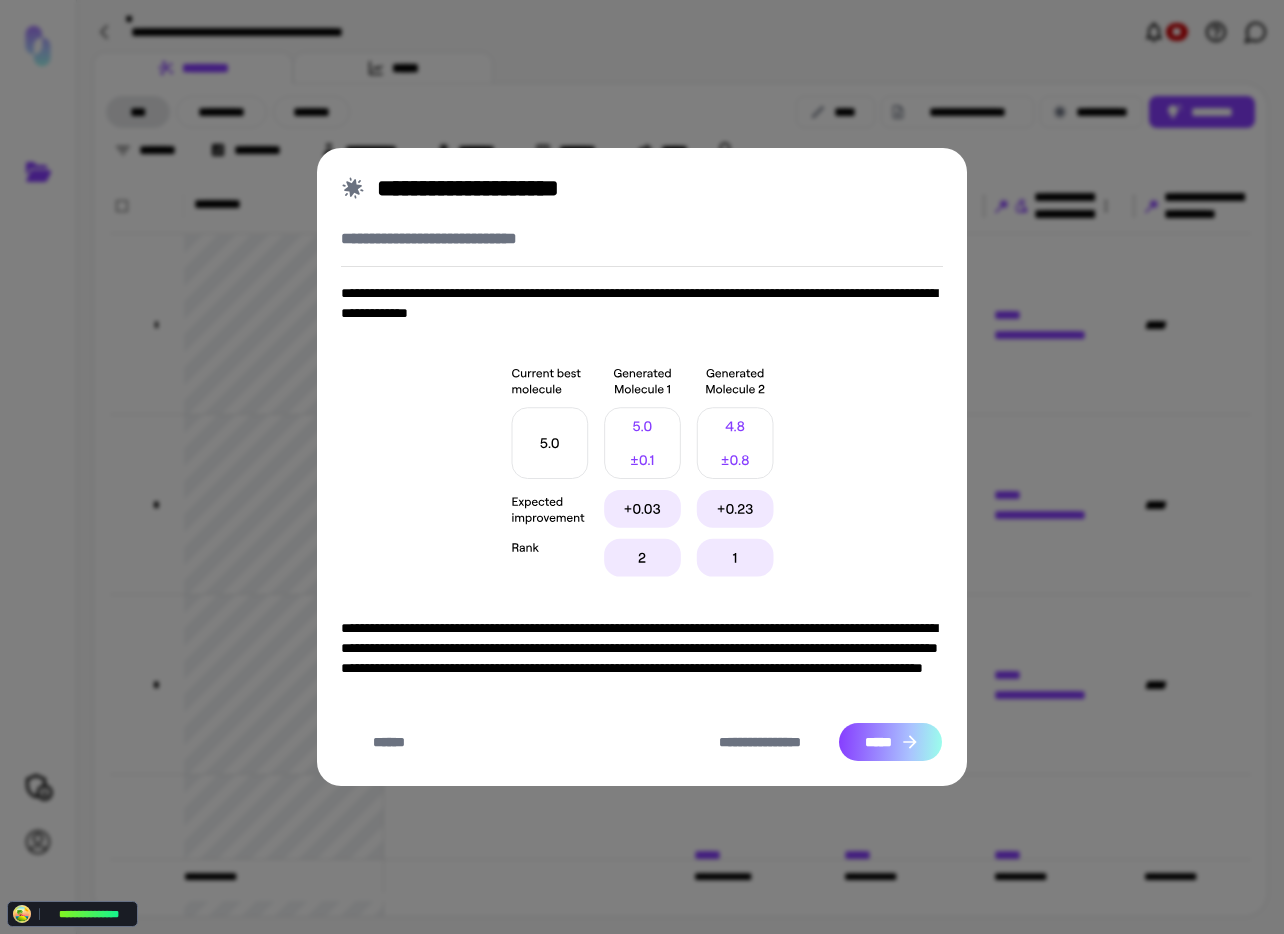 click on "*****" at bounding box center (890, 742) 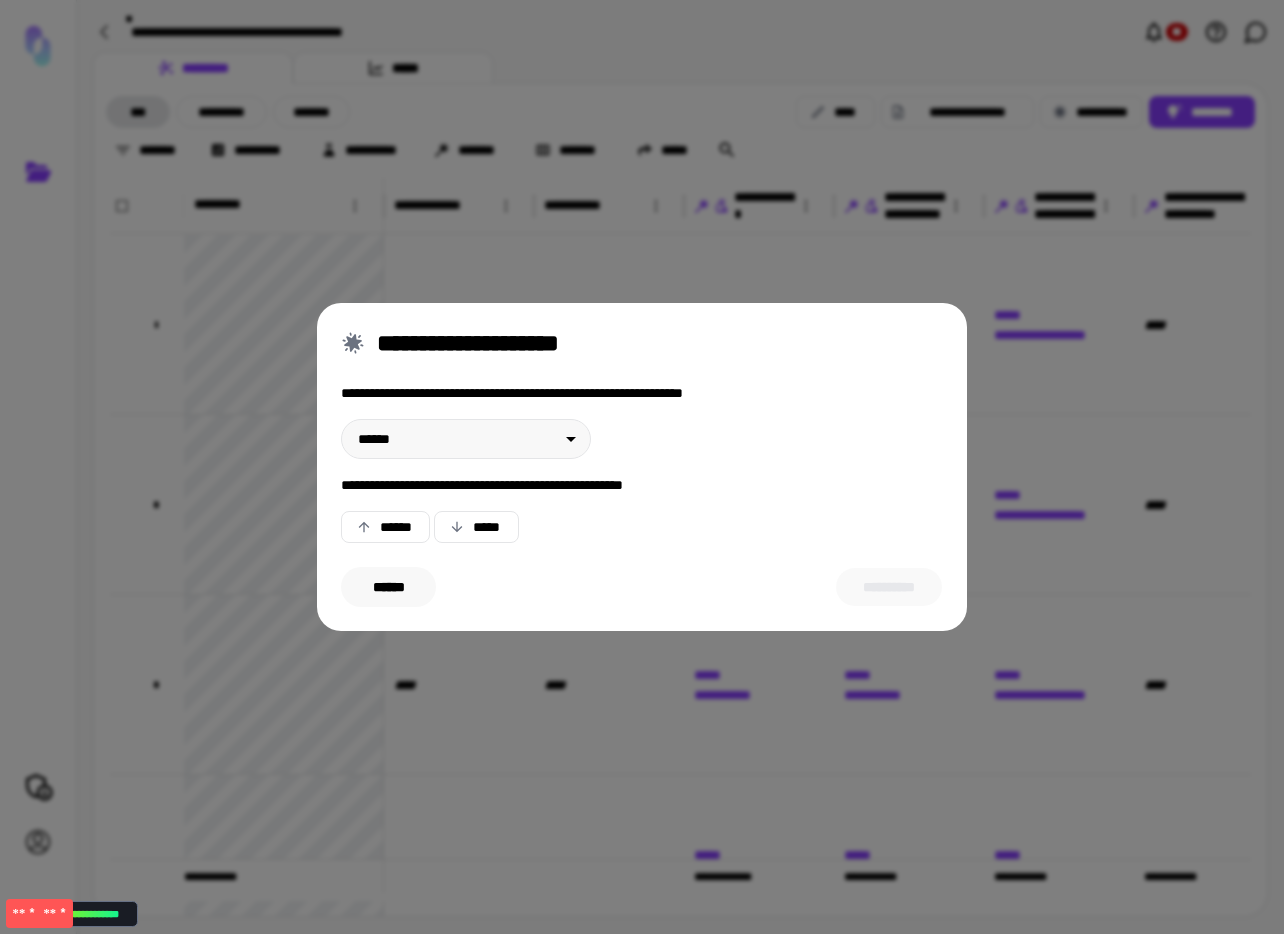 click on "******" at bounding box center (388, 587) 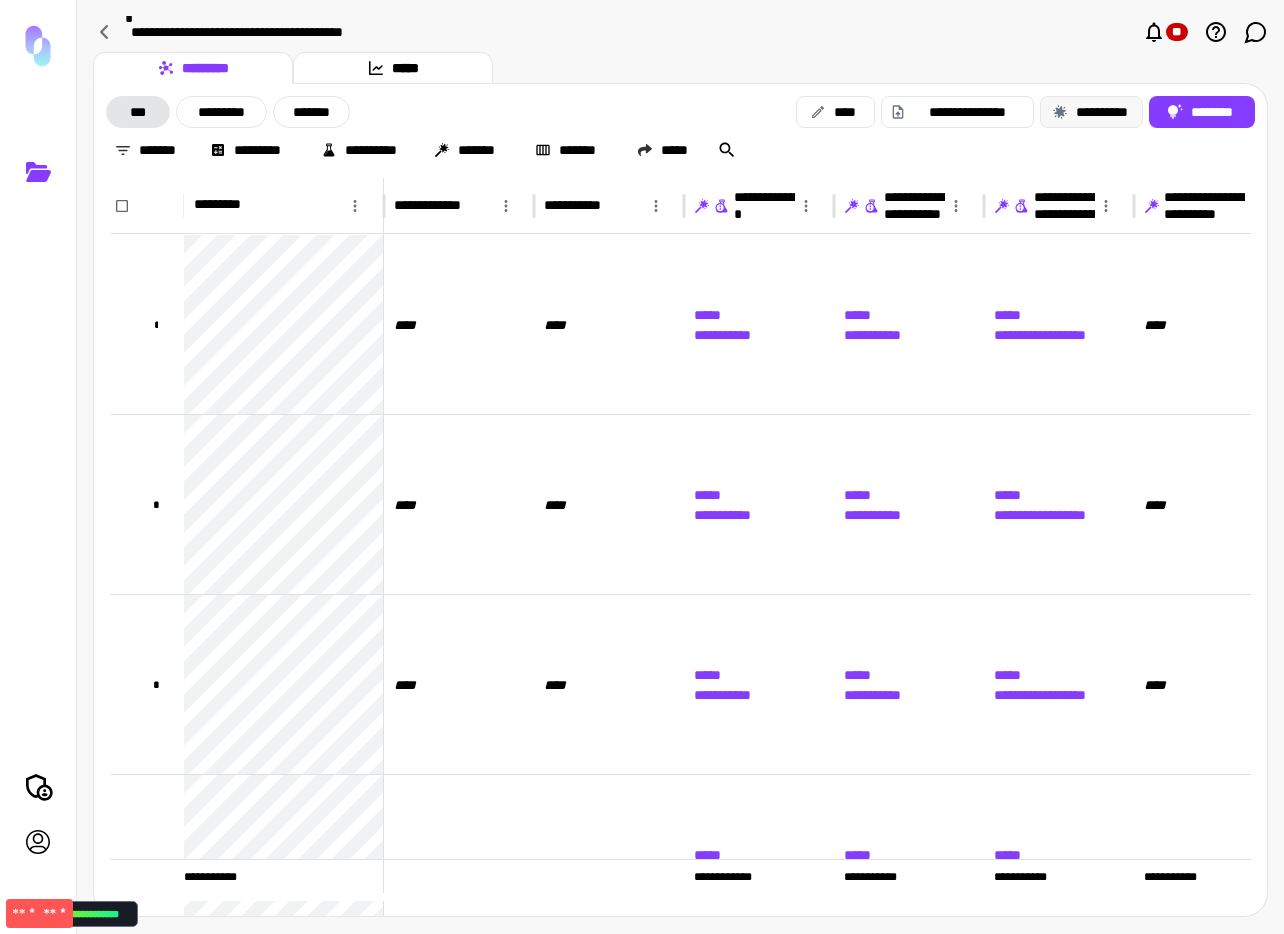 click on "**********" at bounding box center (1091, 112) 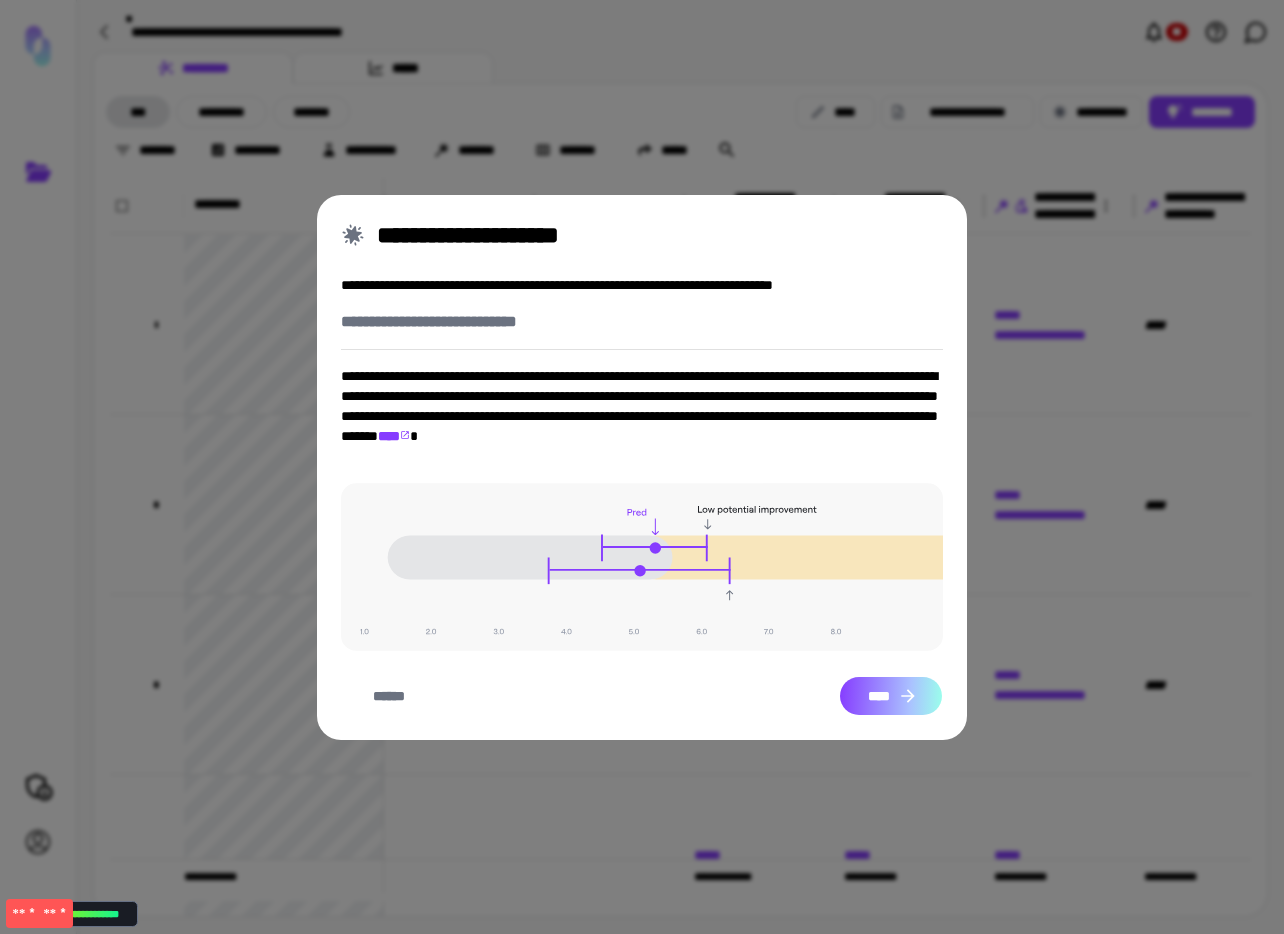 click on "****" at bounding box center (891, 696) 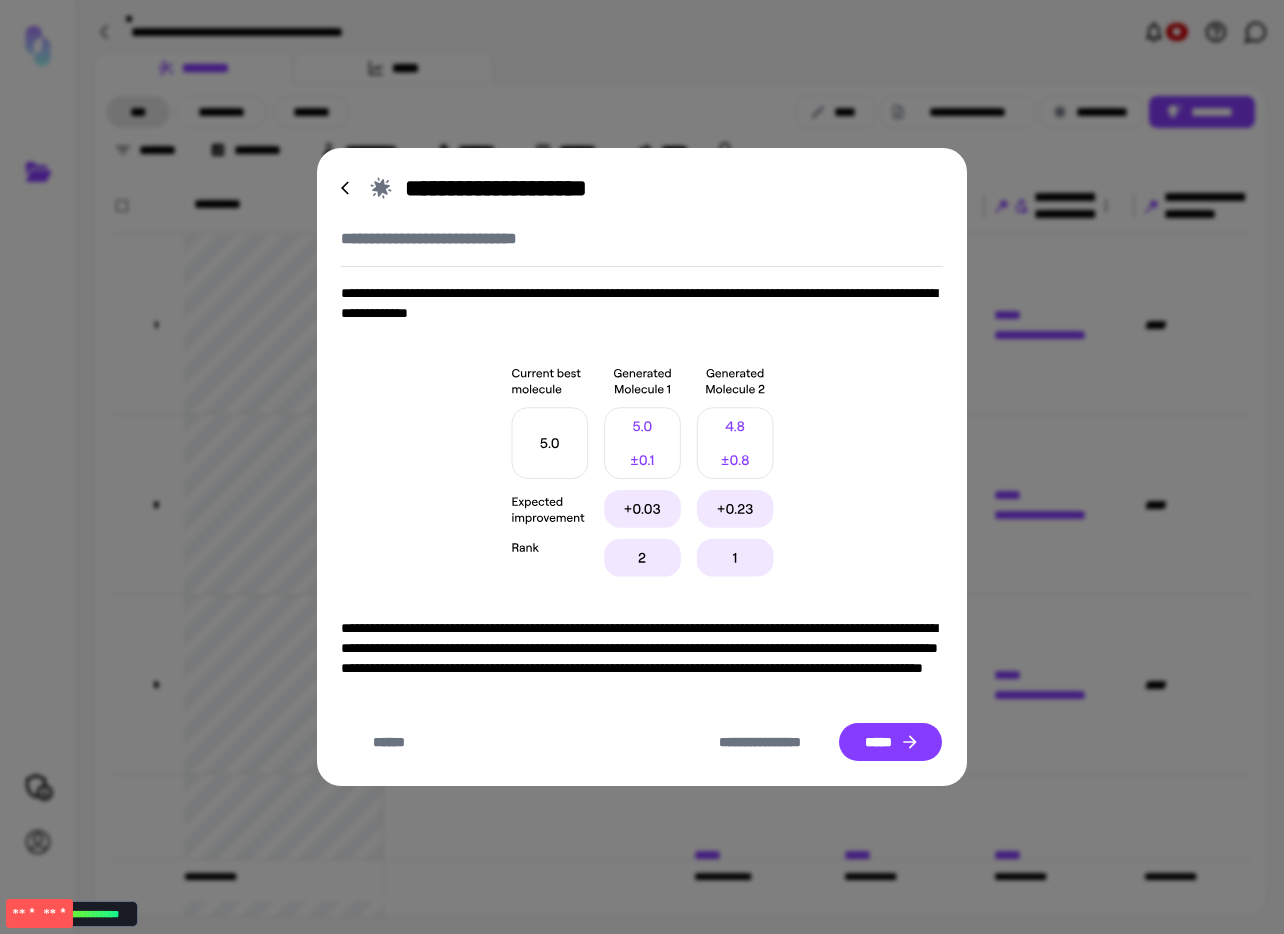 click 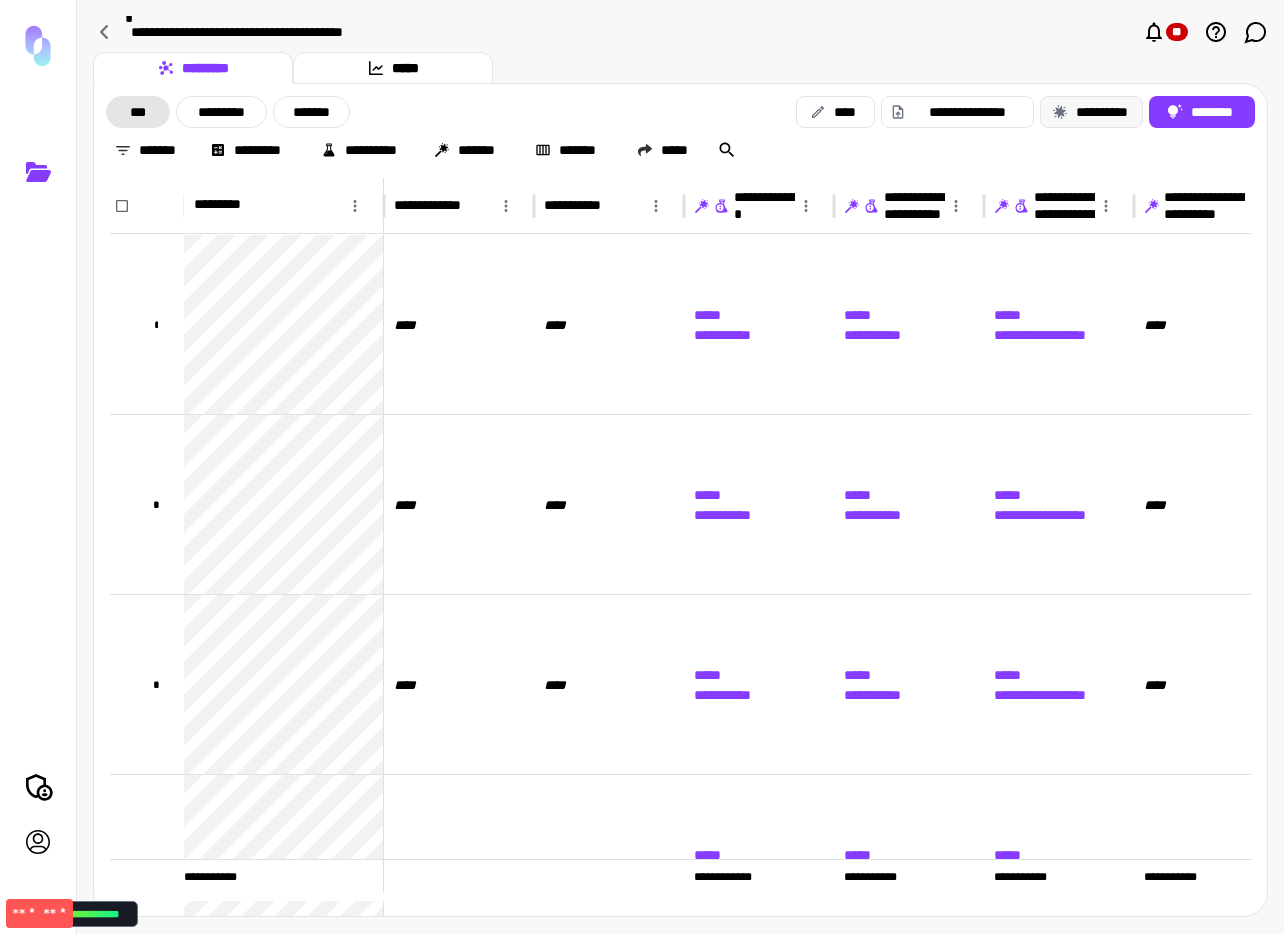 click on "**********" at bounding box center [1091, 112] 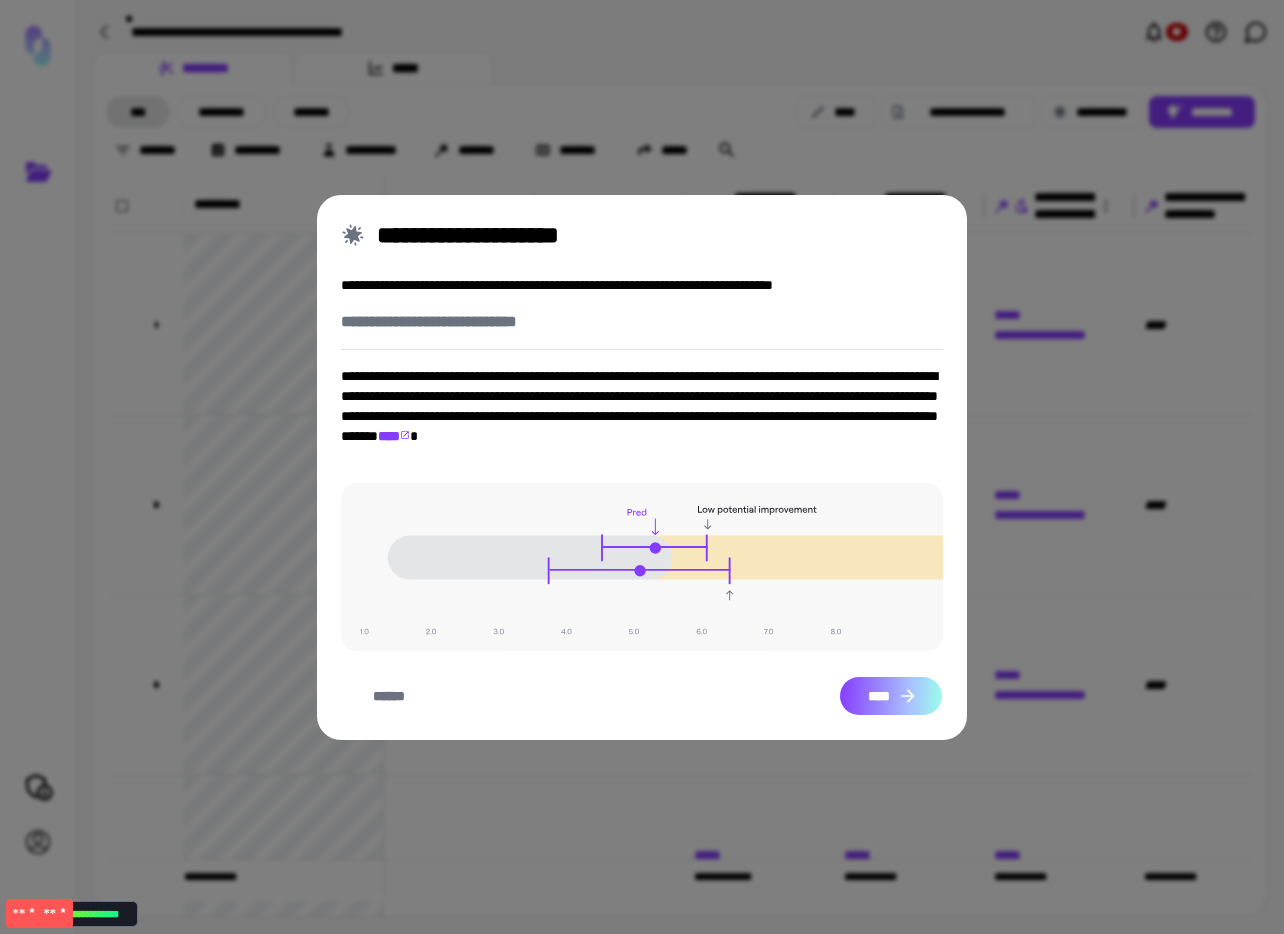 click on "****" at bounding box center (891, 696) 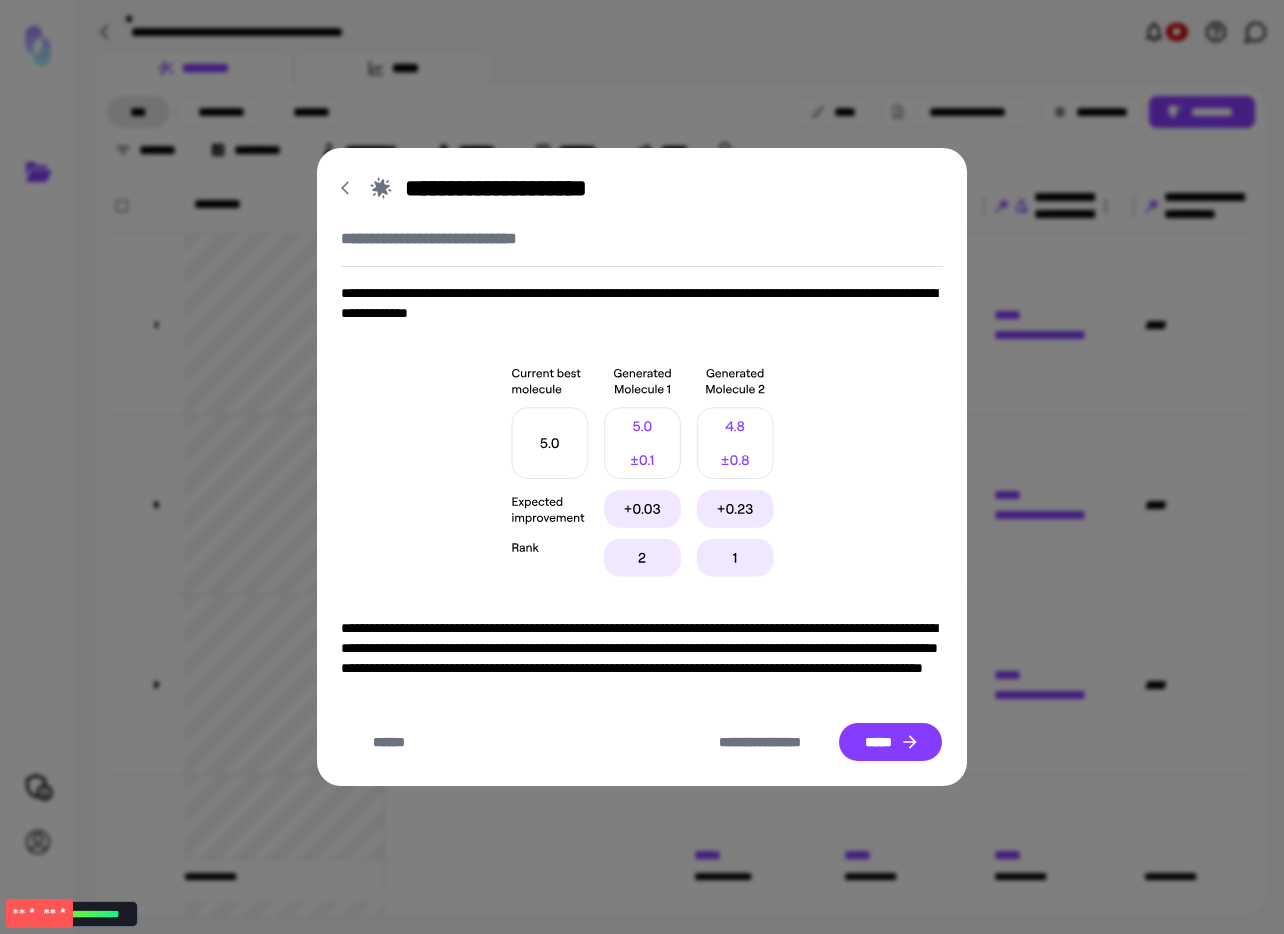 click on "**********" at bounding box center [642, 239] 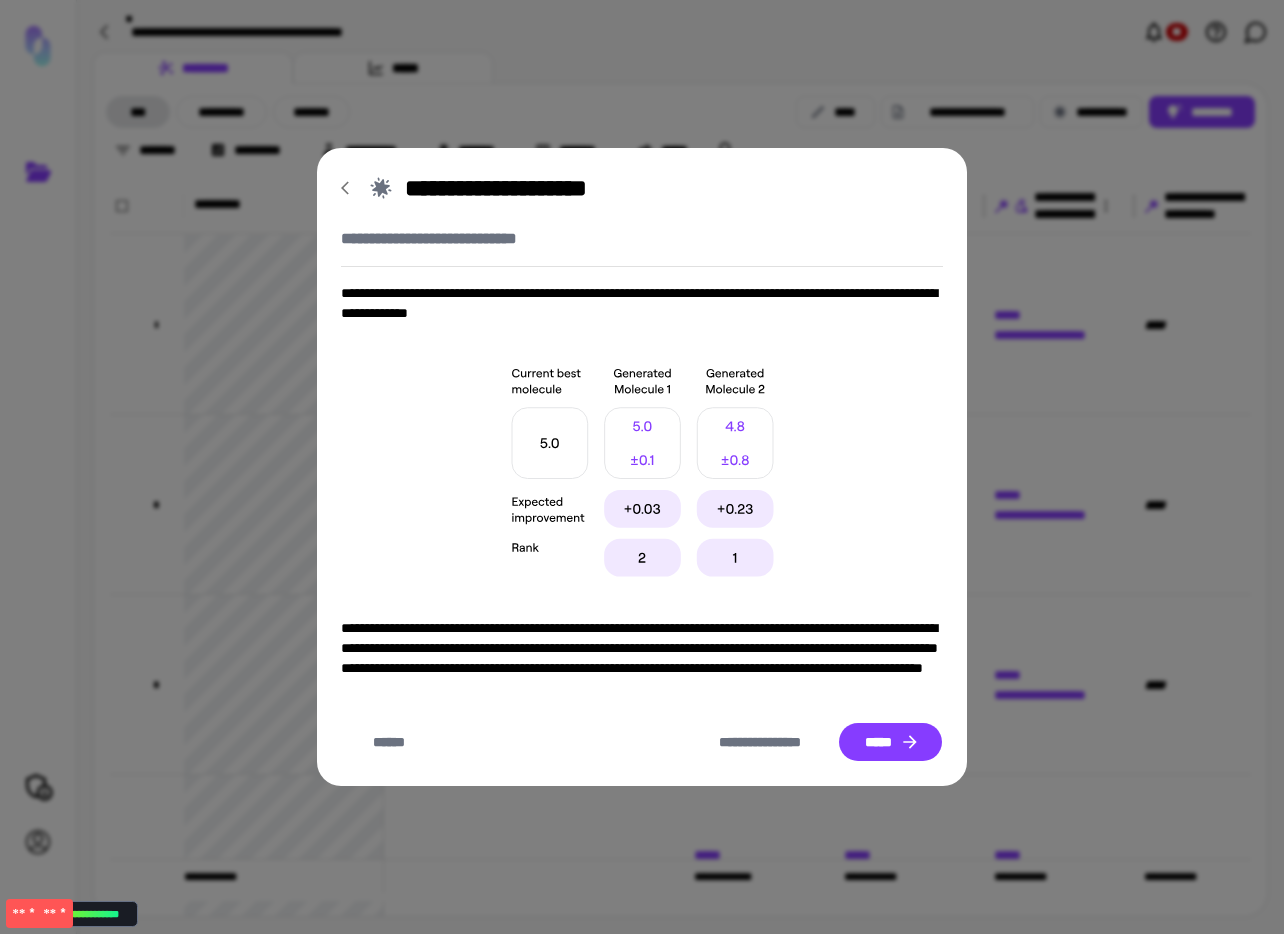 click at bounding box center [642, 470] 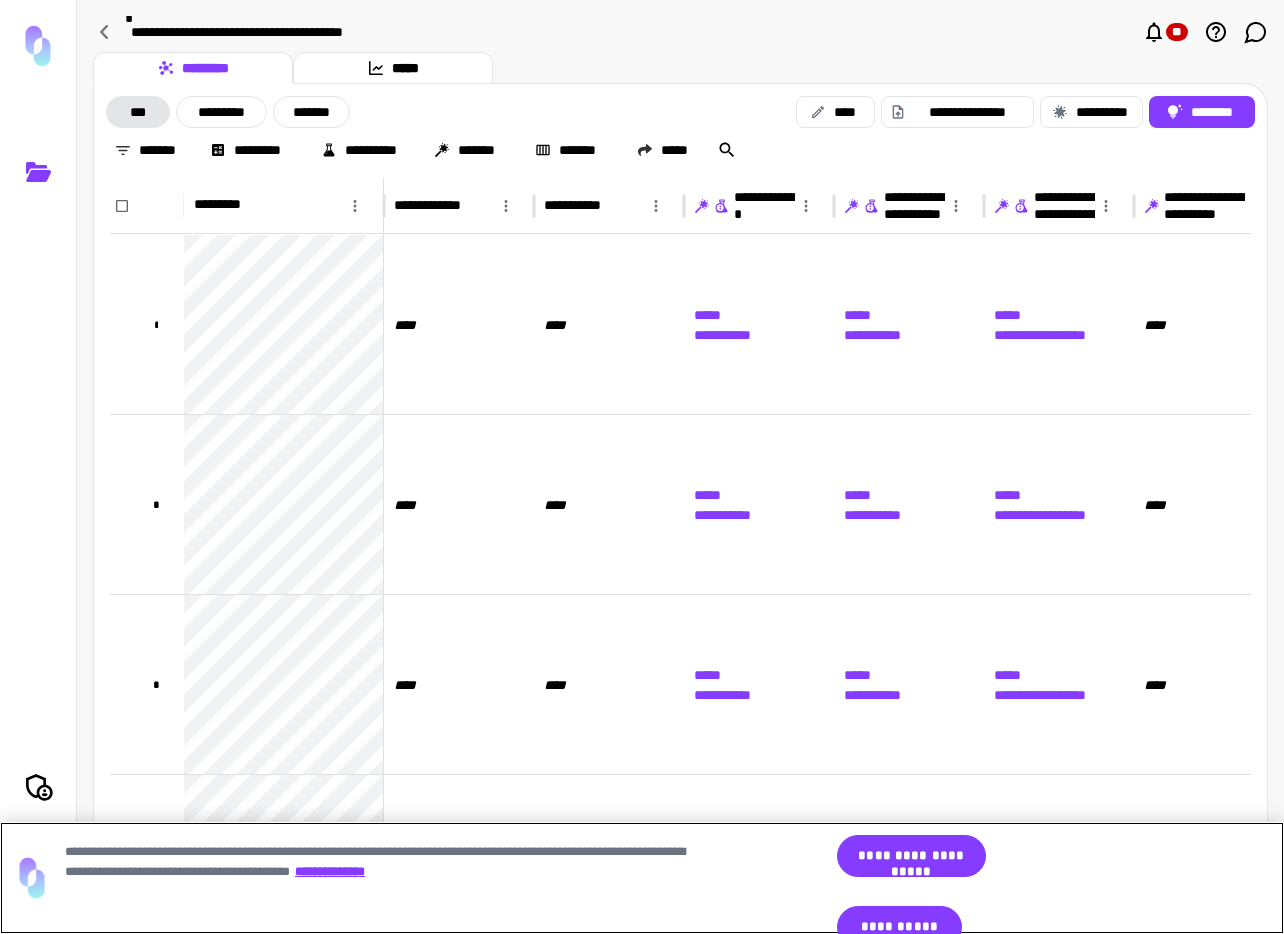 scroll, scrollTop: 0, scrollLeft: 0, axis: both 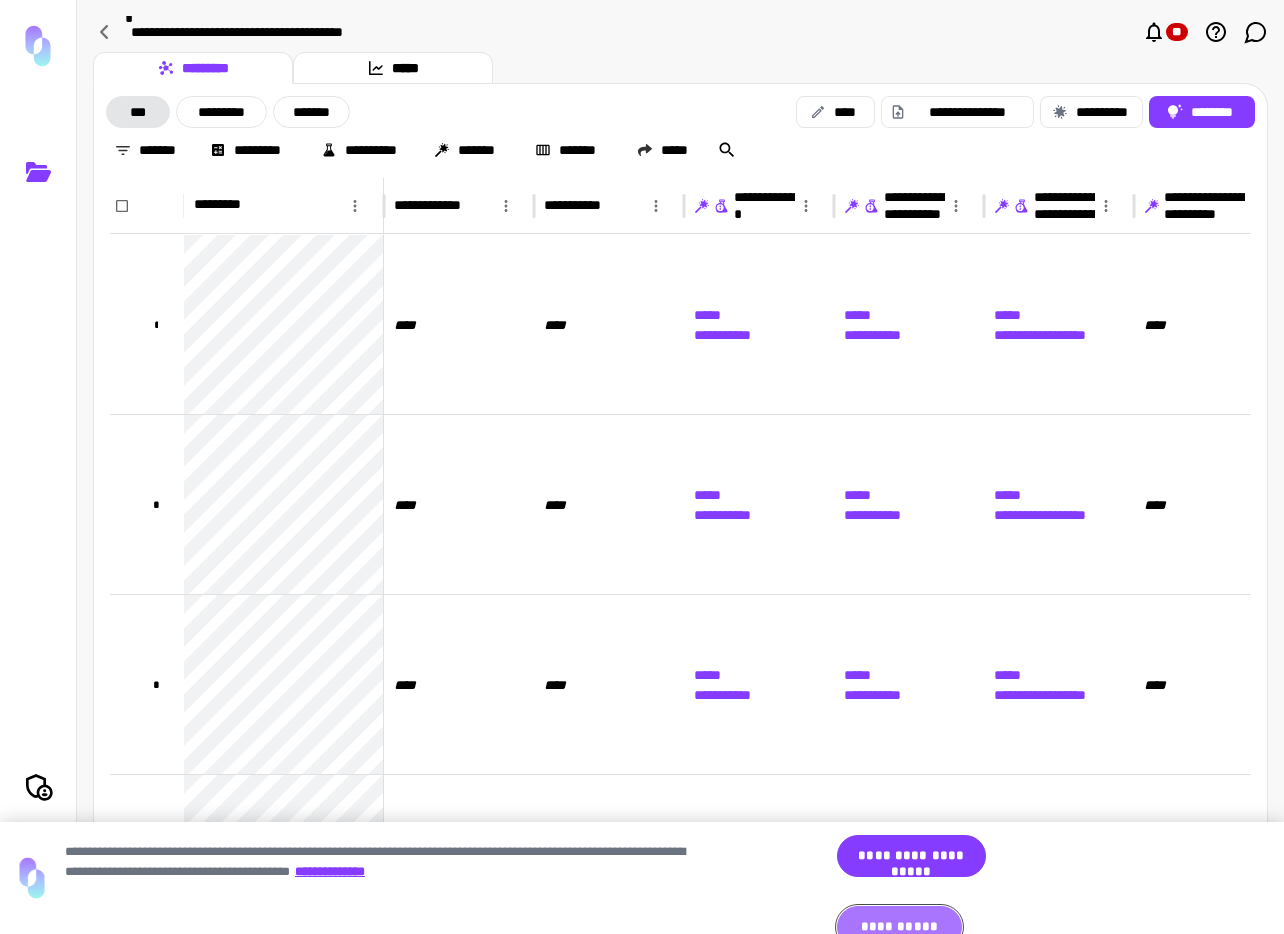click on "**********" at bounding box center (899, 927) 